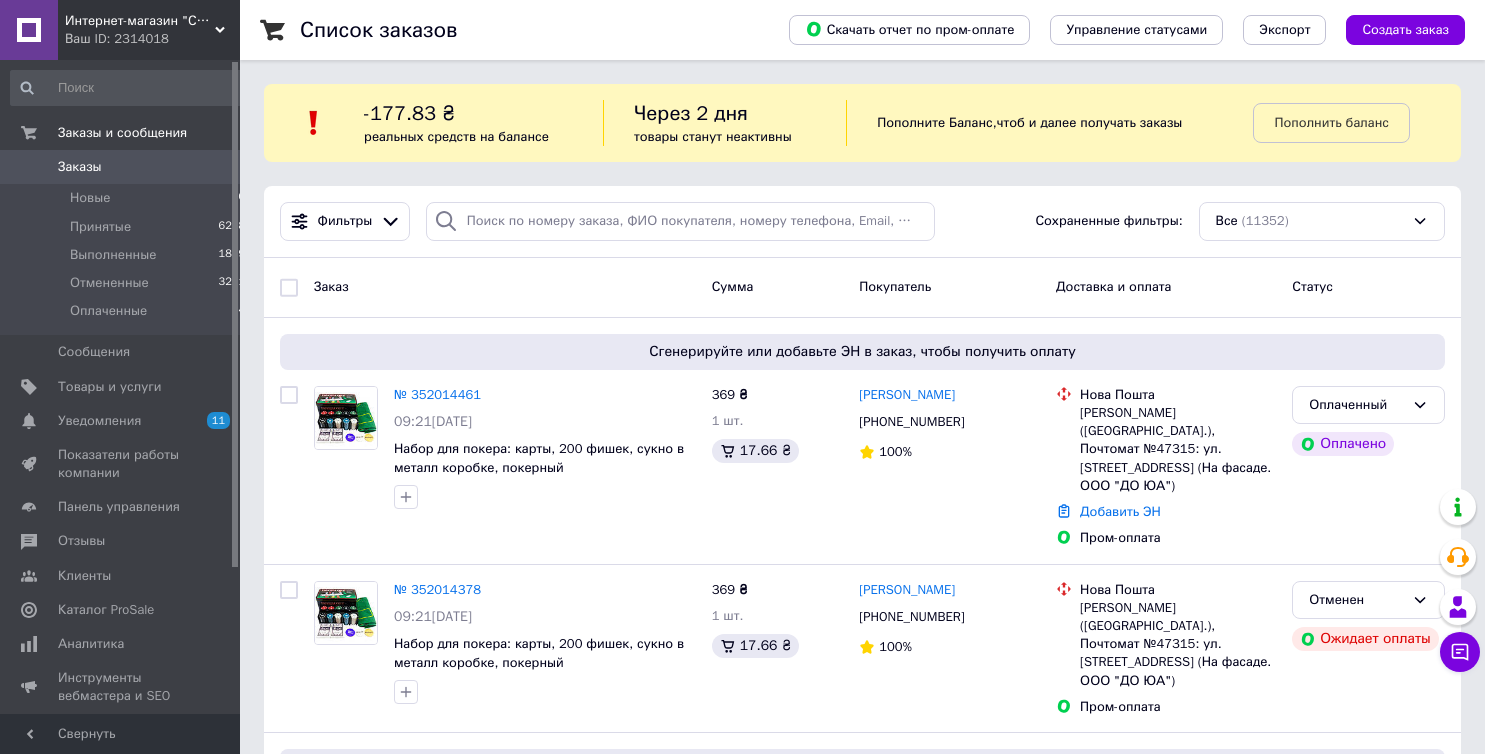 scroll, scrollTop: 0, scrollLeft: 0, axis: both 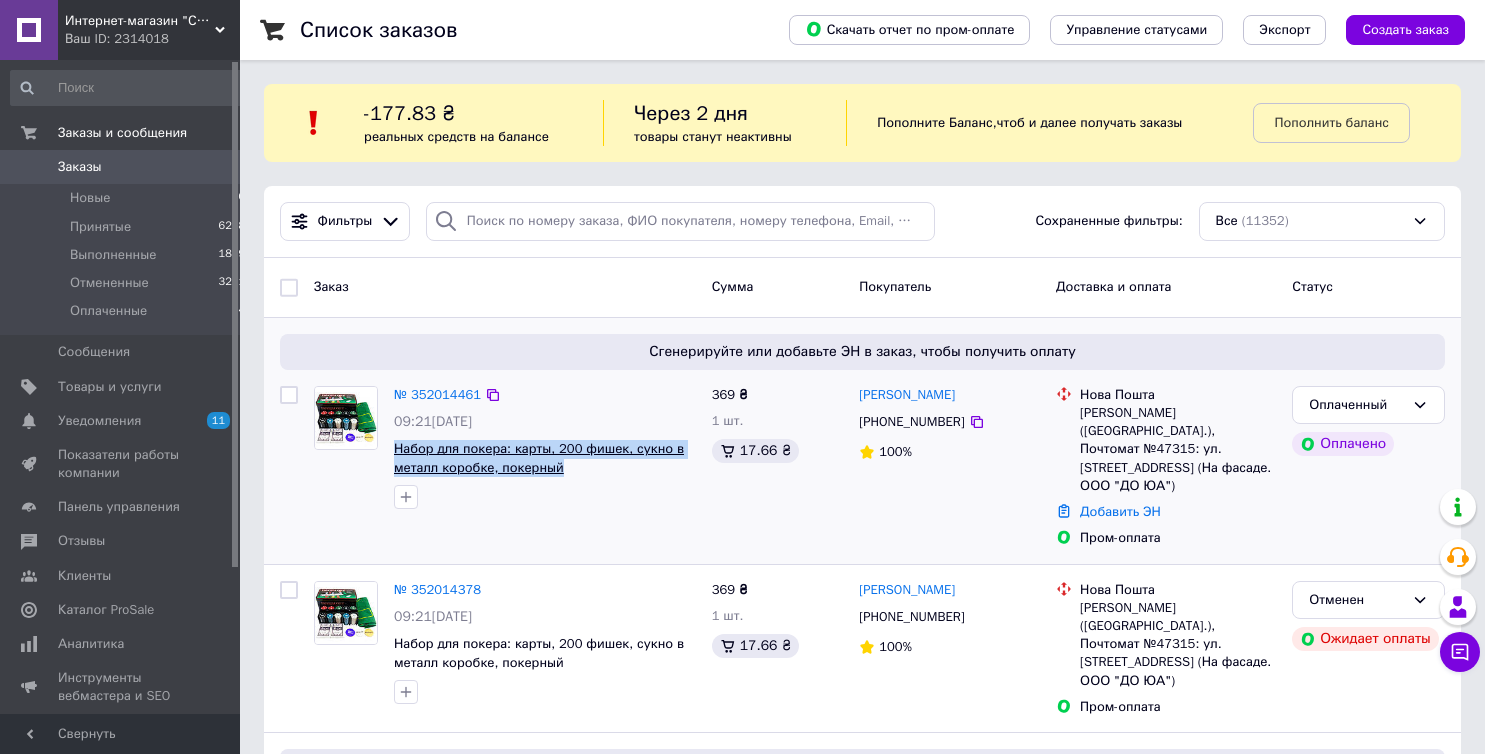 drag, startPoint x: 560, startPoint y: 472, endPoint x: 396, endPoint y: 457, distance: 164.68454 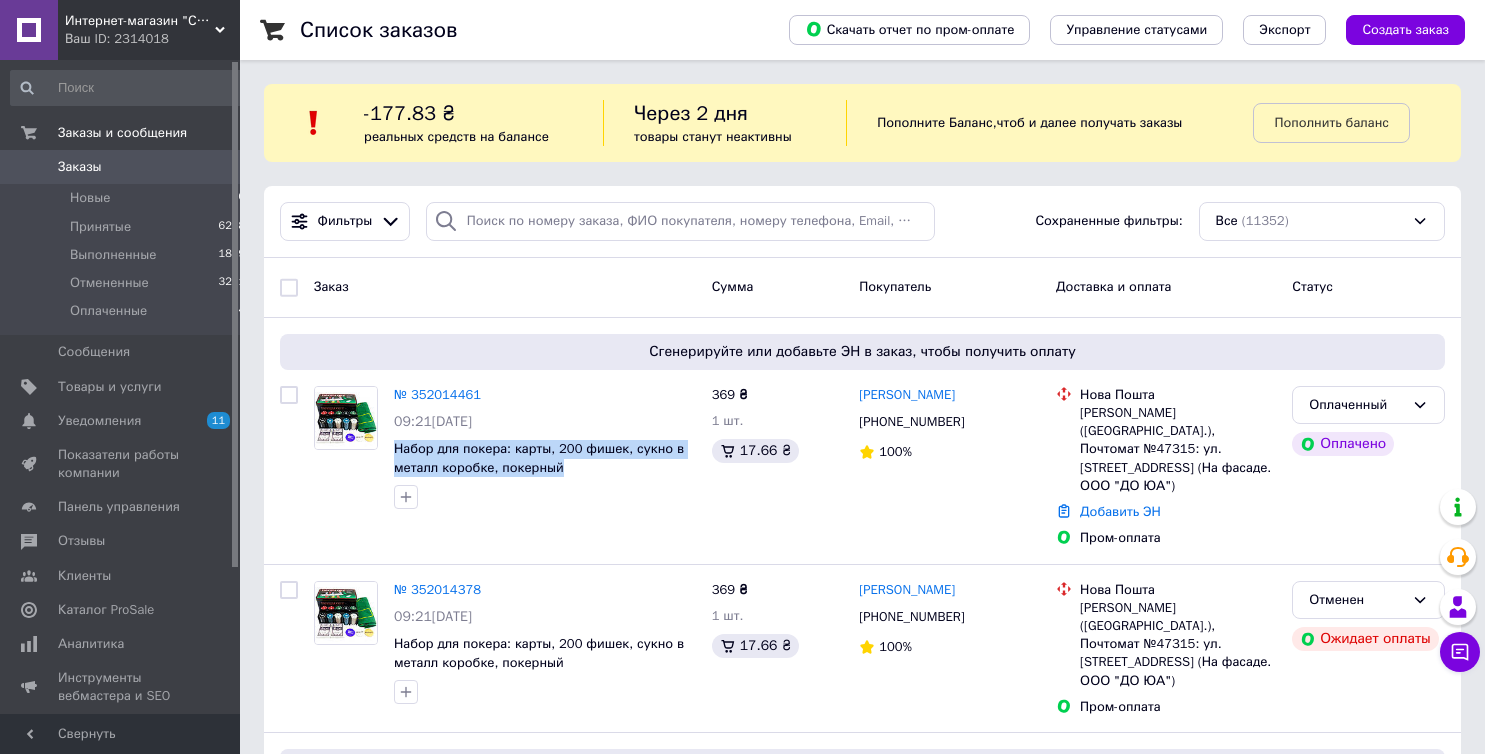copy on "Набор для покера: карты, 200 фишек, сукно в металл коробке, покерный" 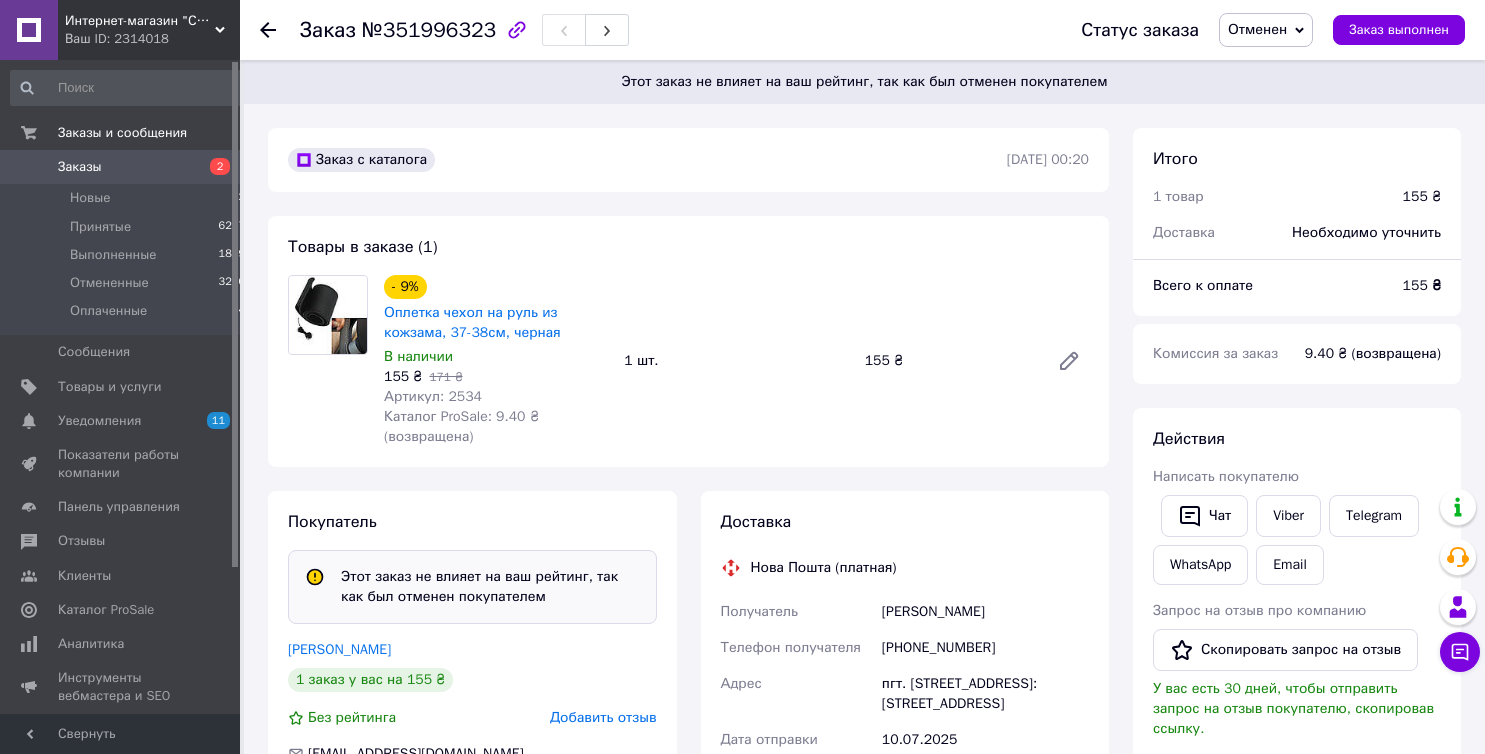 scroll, scrollTop: 0, scrollLeft: 0, axis: both 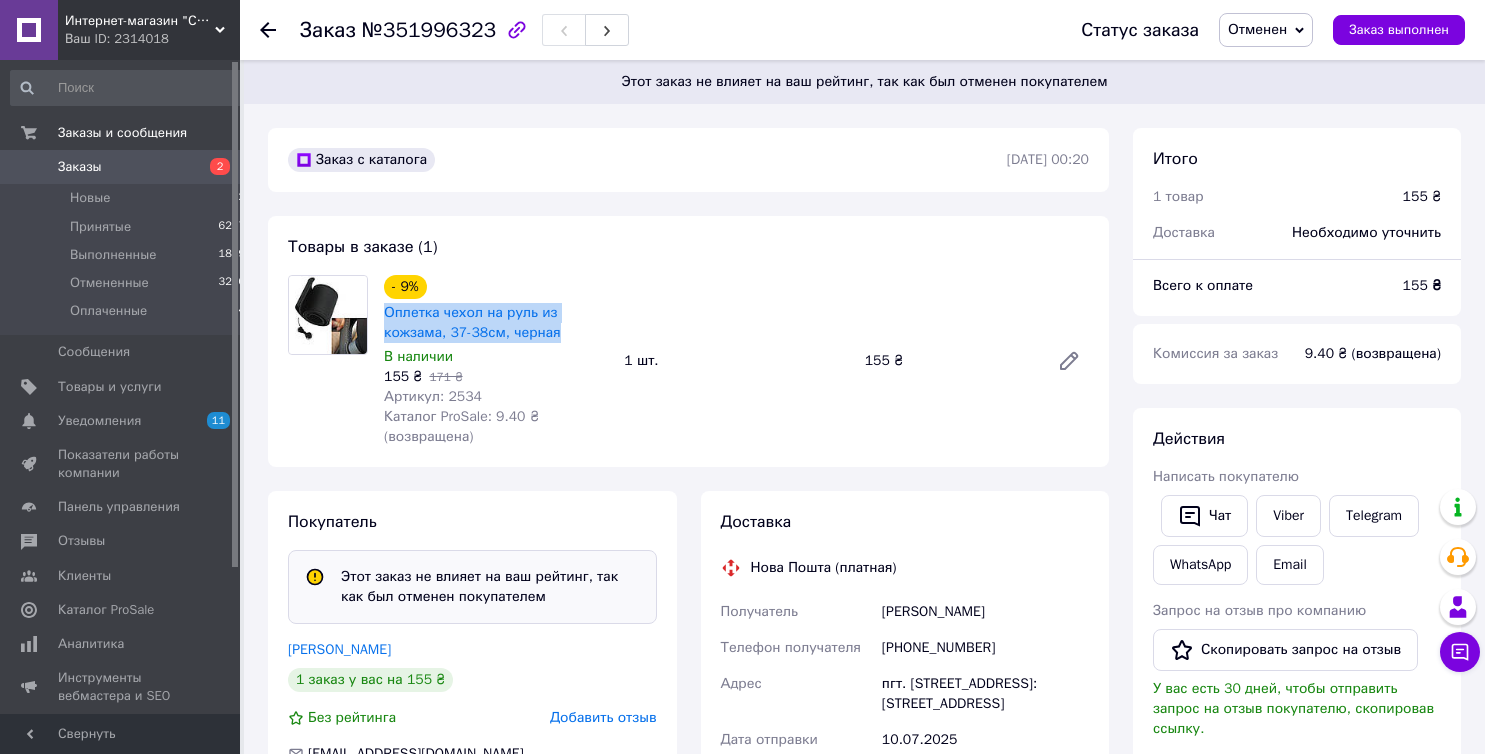 drag, startPoint x: 559, startPoint y: 327, endPoint x: 380, endPoint y: 318, distance: 179.22612 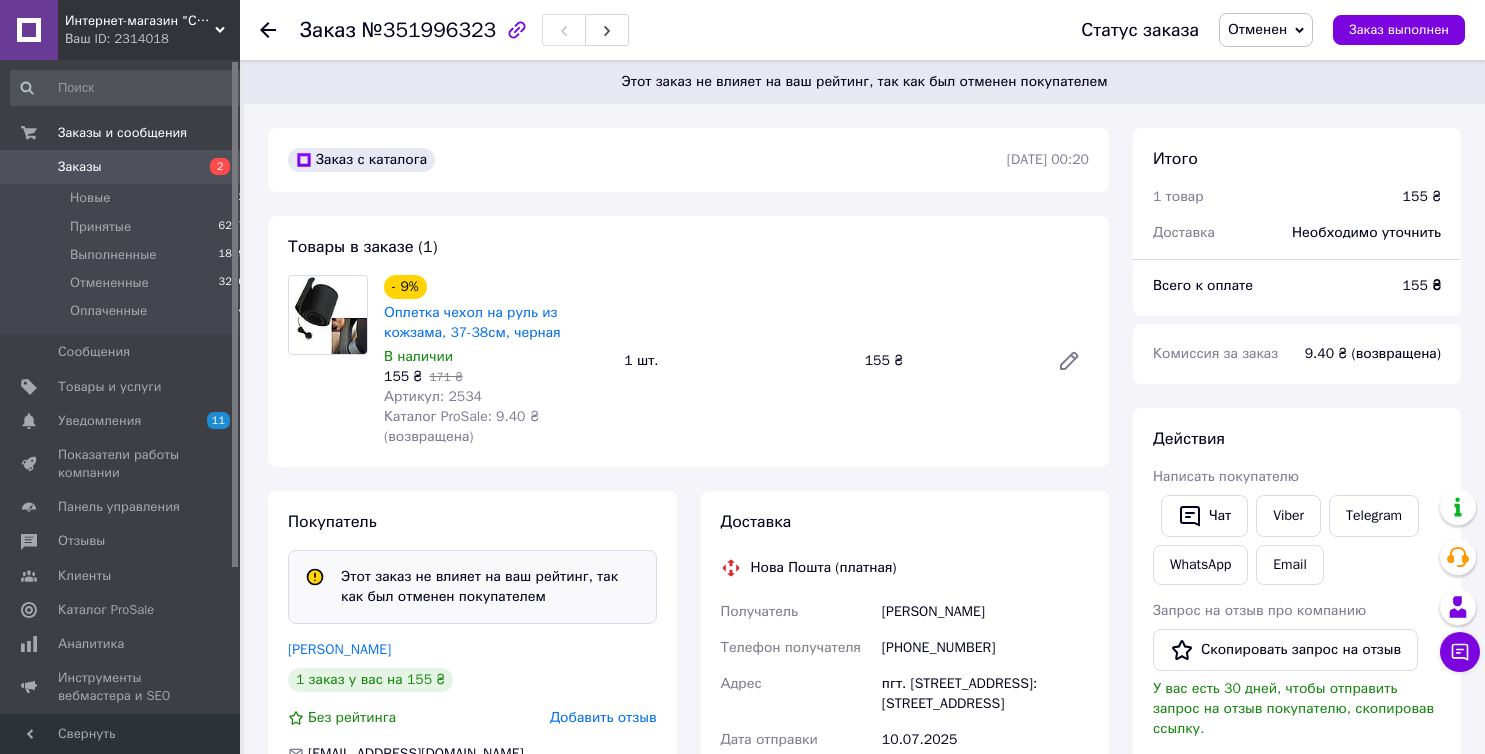click on "Грин Александра" at bounding box center (985, 612) 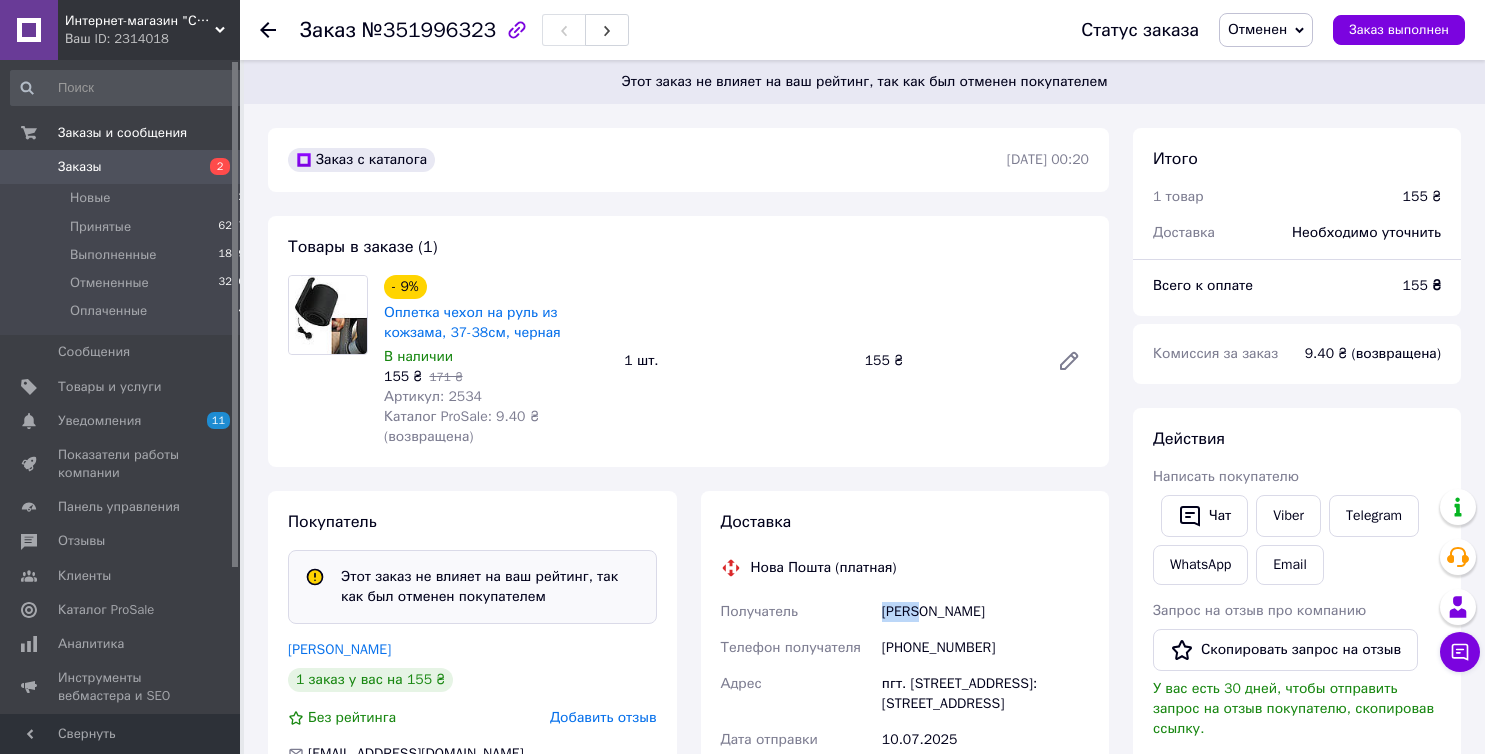 click on "Грин Александра" at bounding box center (985, 612) 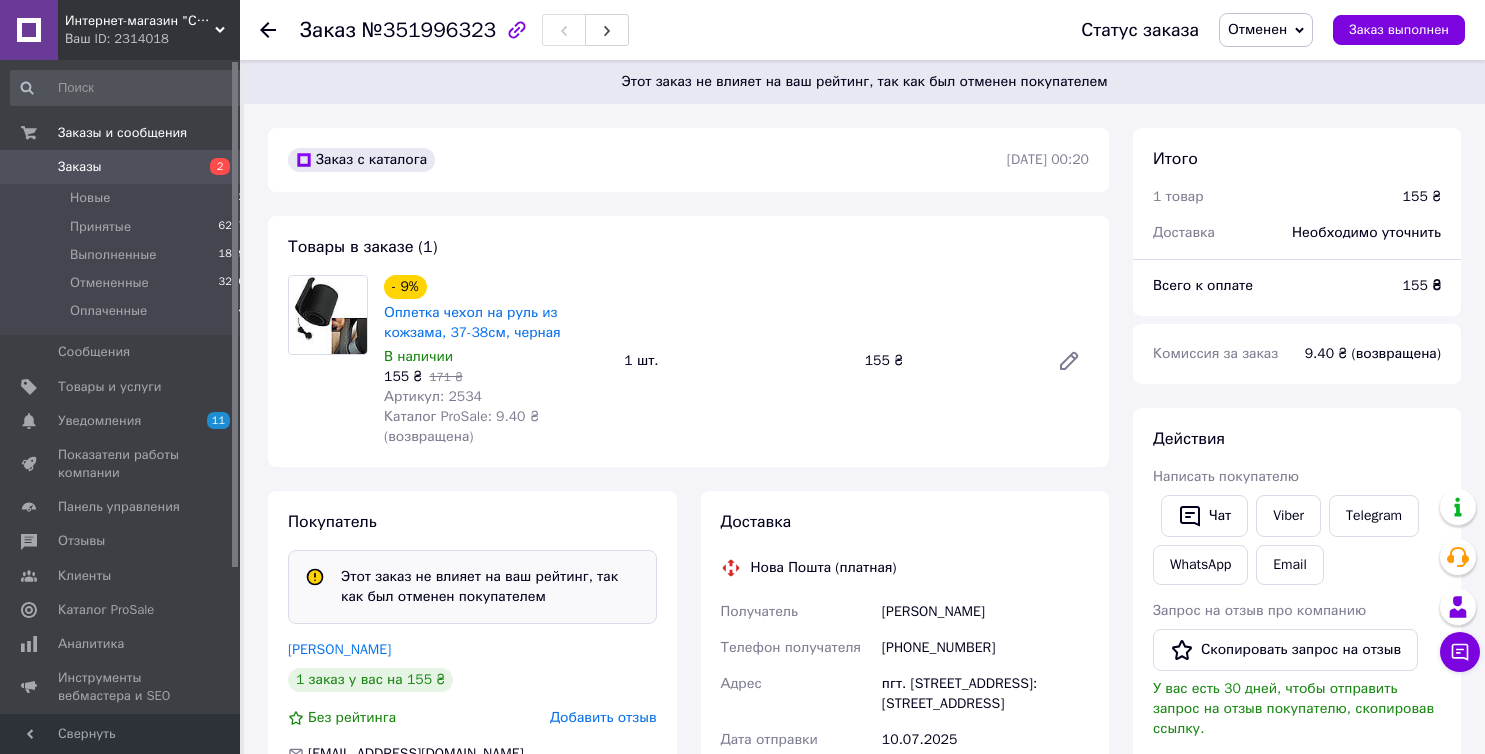 click on "Грин Александра" at bounding box center [985, 612] 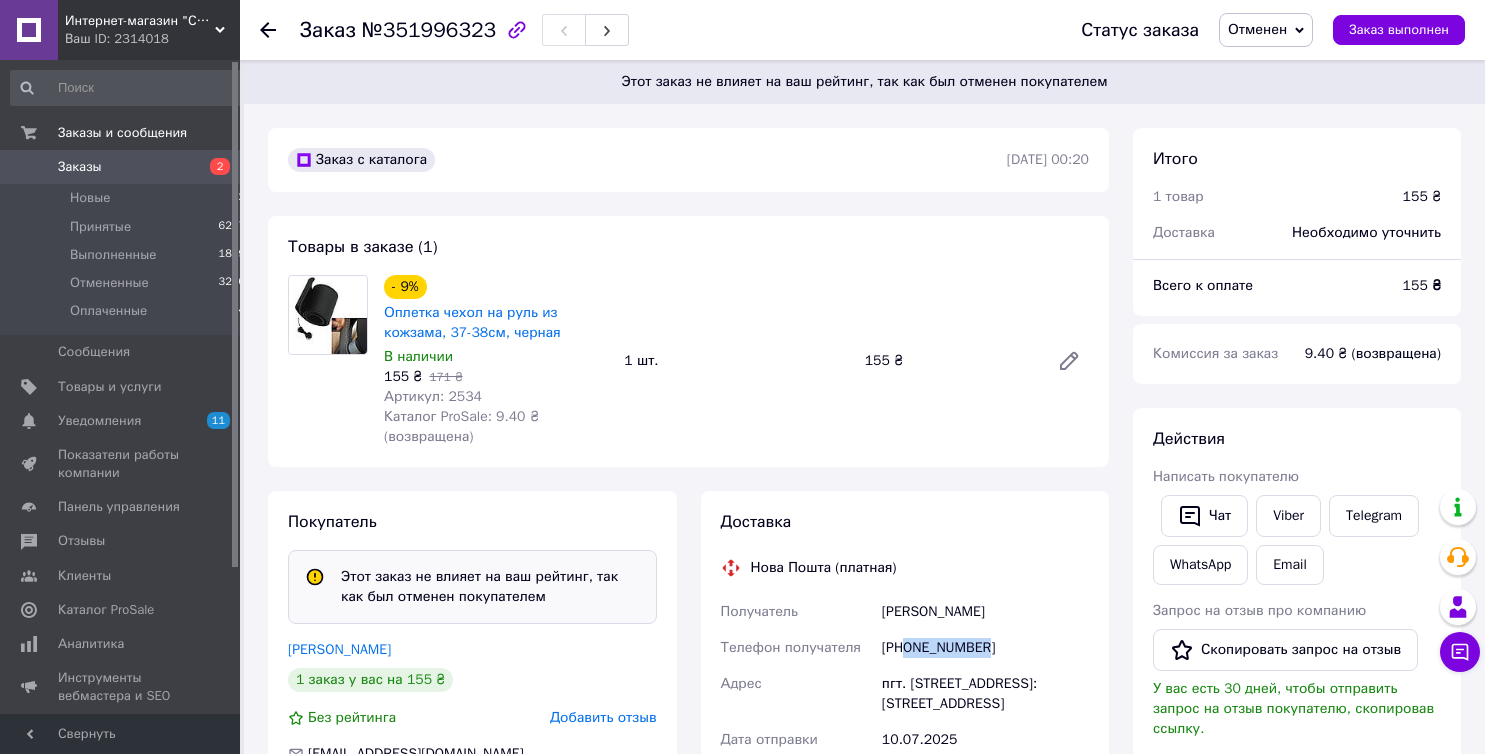 drag, startPoint x: 904, startPoint y: 646, endPoint x: 1026, endPoint y: 636, distance: 122.40915 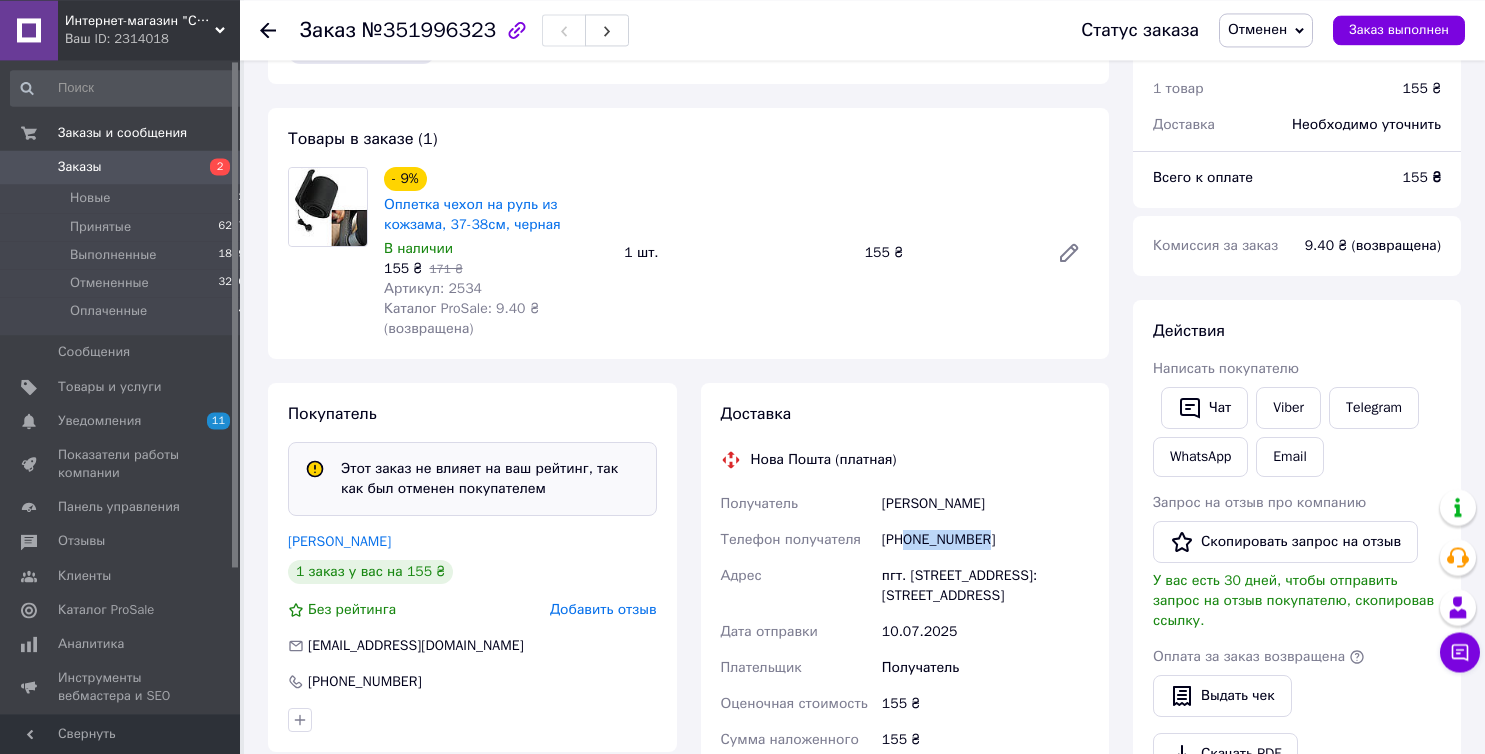 scroll, scrollTop: 204, scrollLeft: 0, axis: vertical 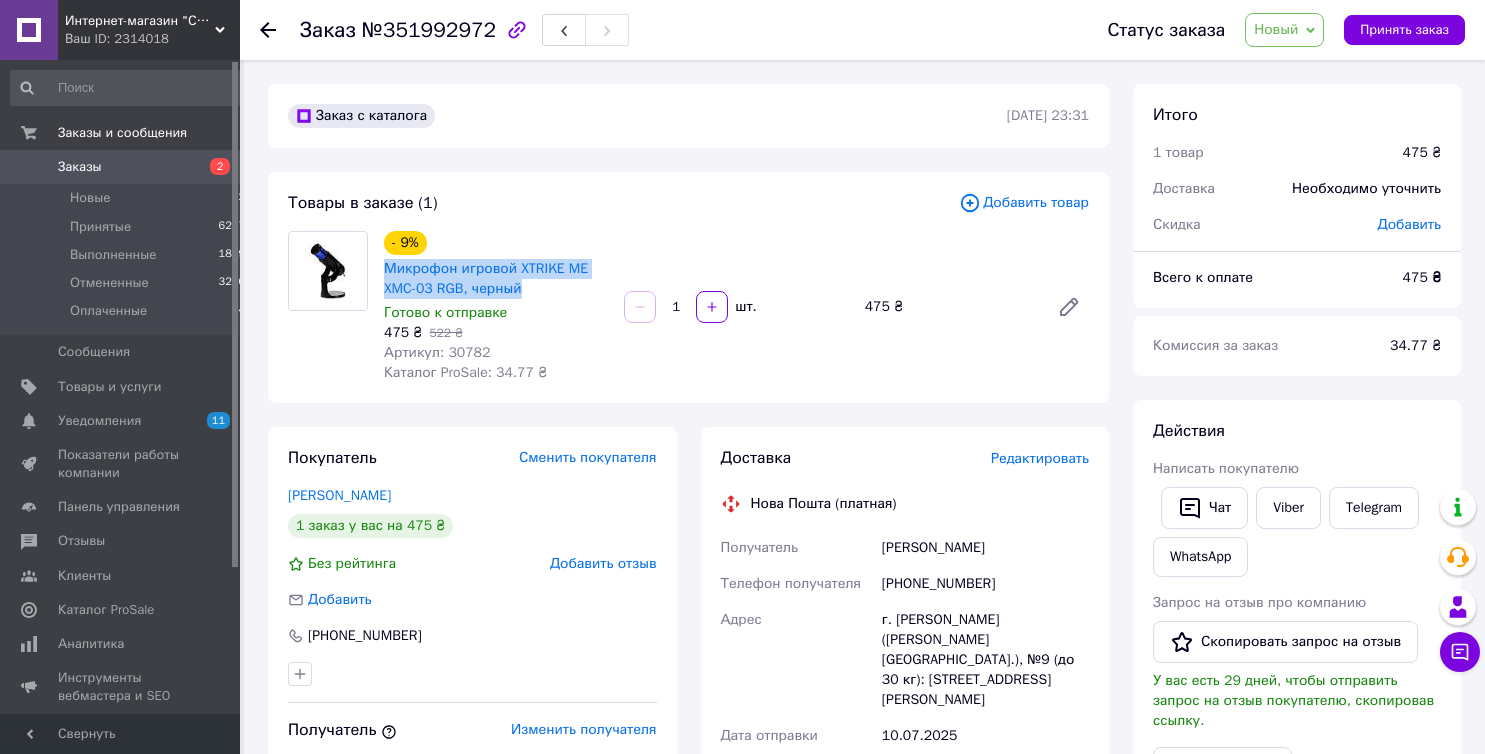 drag, startPoint x: 528, startPoint y: 285, endPoint x: 381, endPoint y: 260, distance: 149.1107 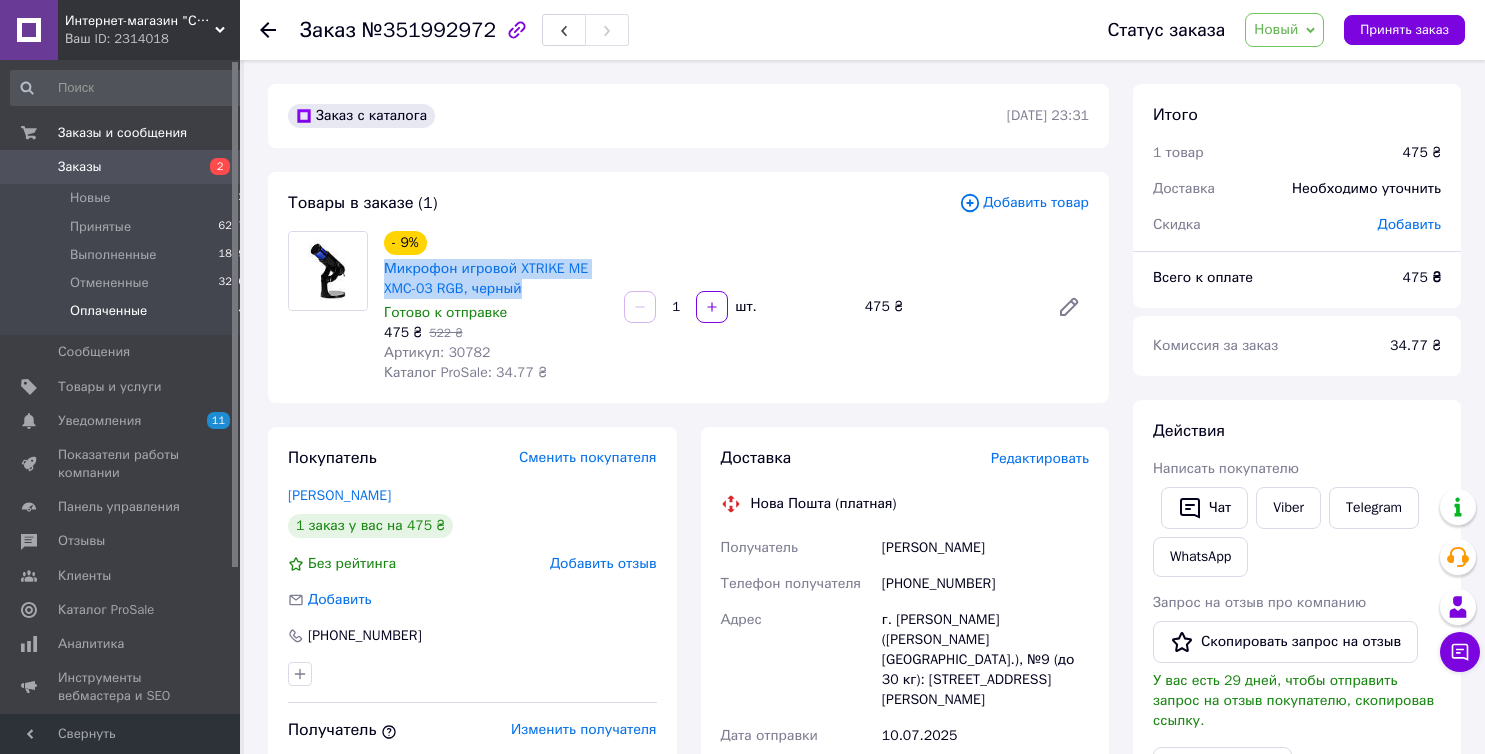 copy on "Микрофон игровой XTRIKE ME XMC-03 RGB, черный" 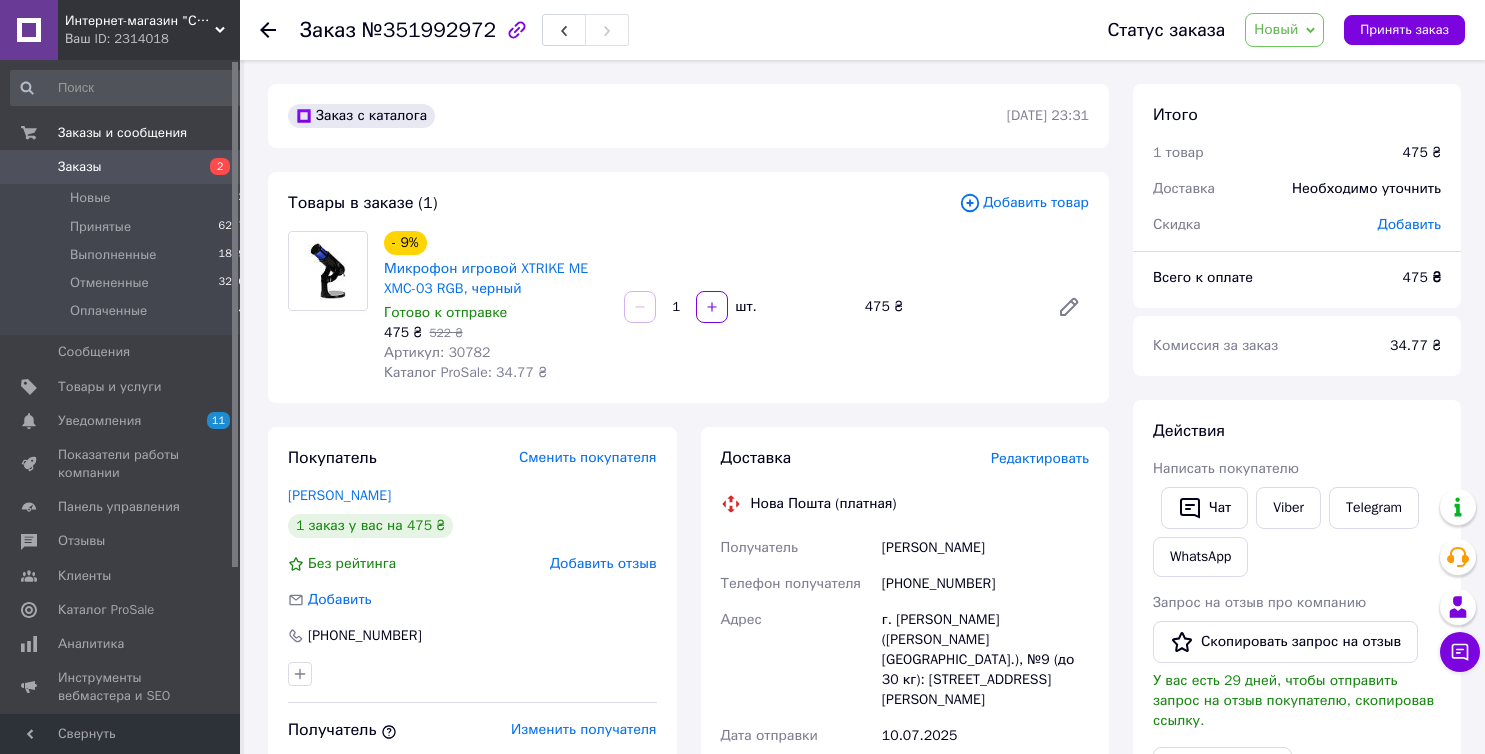 click on "Москалюк Сергій" at bounding box center (985, 548) 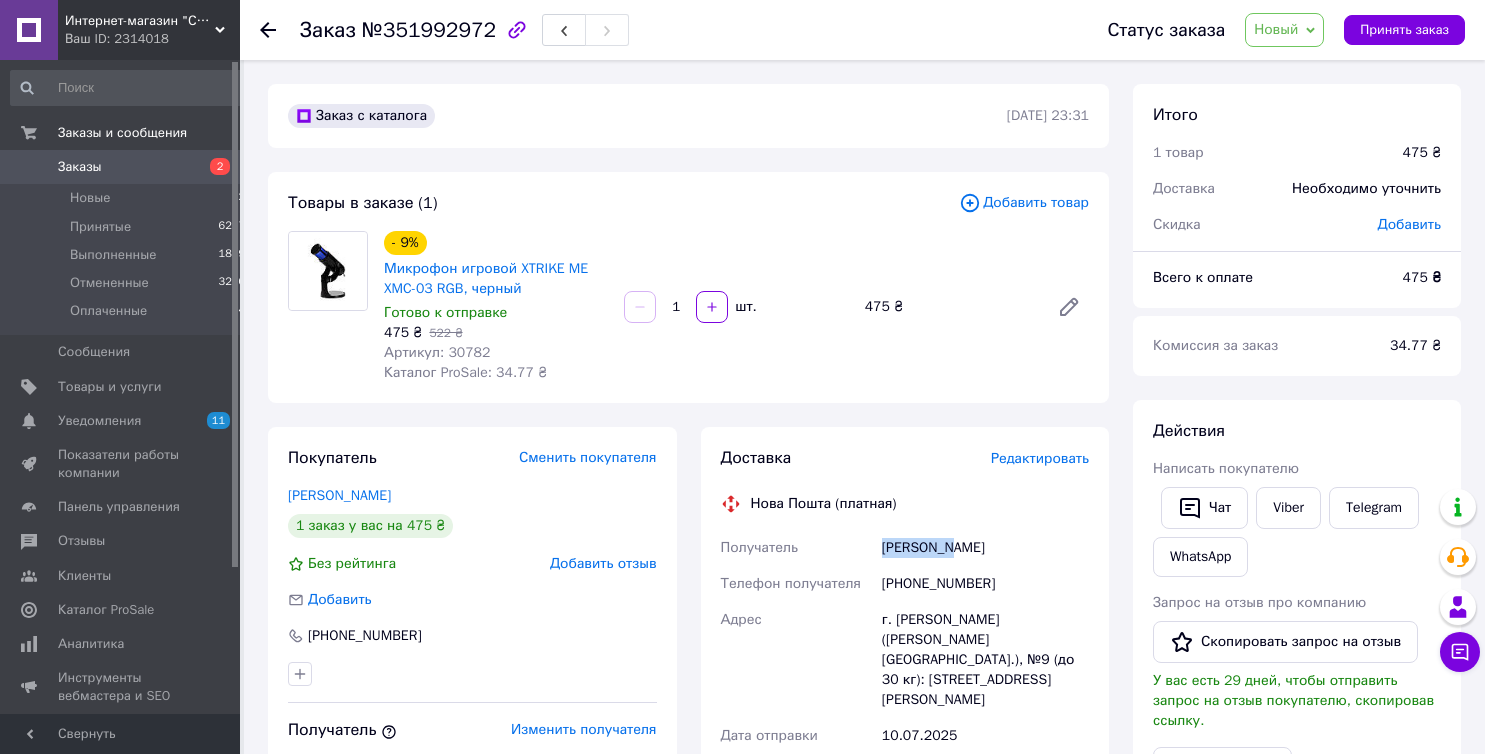 click on "Москалюк Сергій" at bounding box center (985, 548) 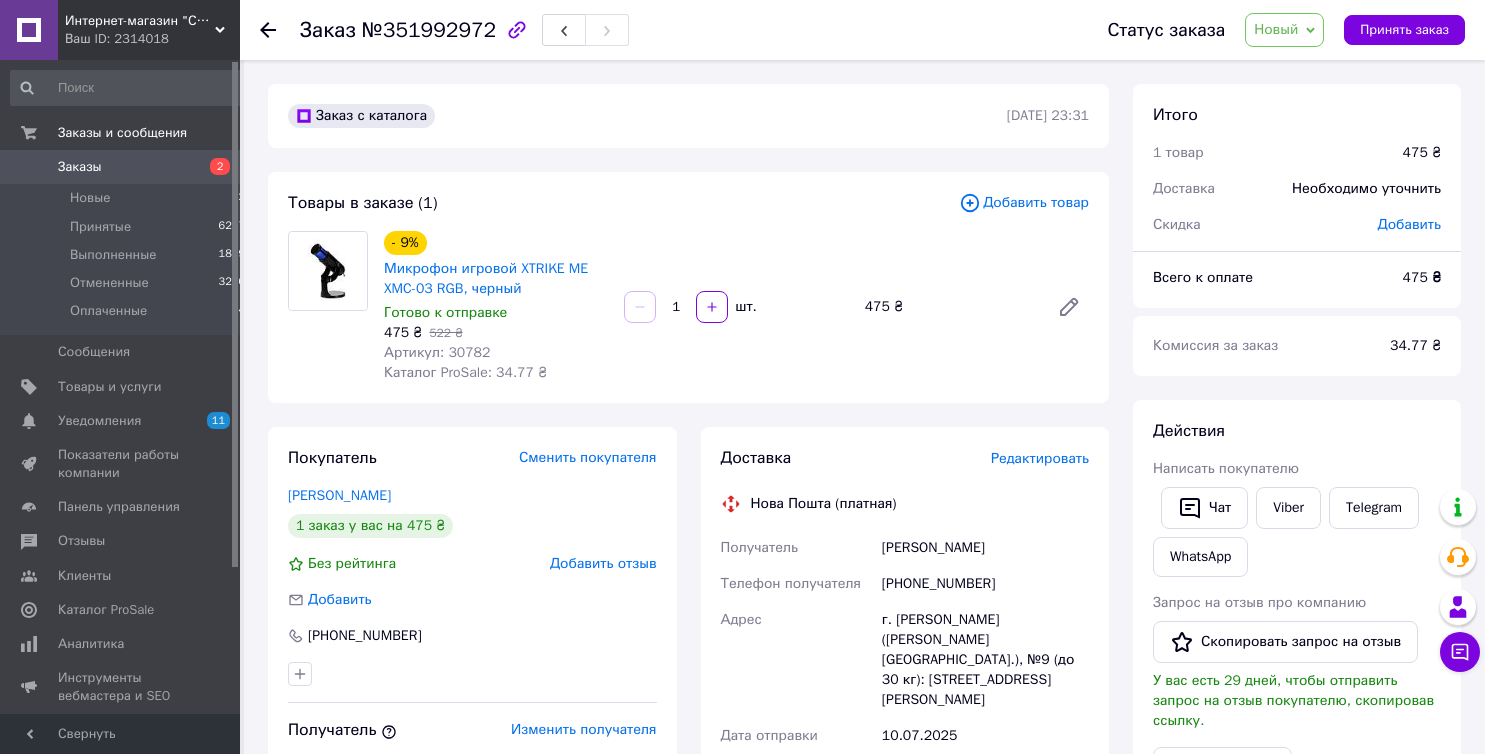 drag, startPoint x: 900, startPoint y: 545, endPoint x: 474, endPoint y: 497, distance: 428.6957 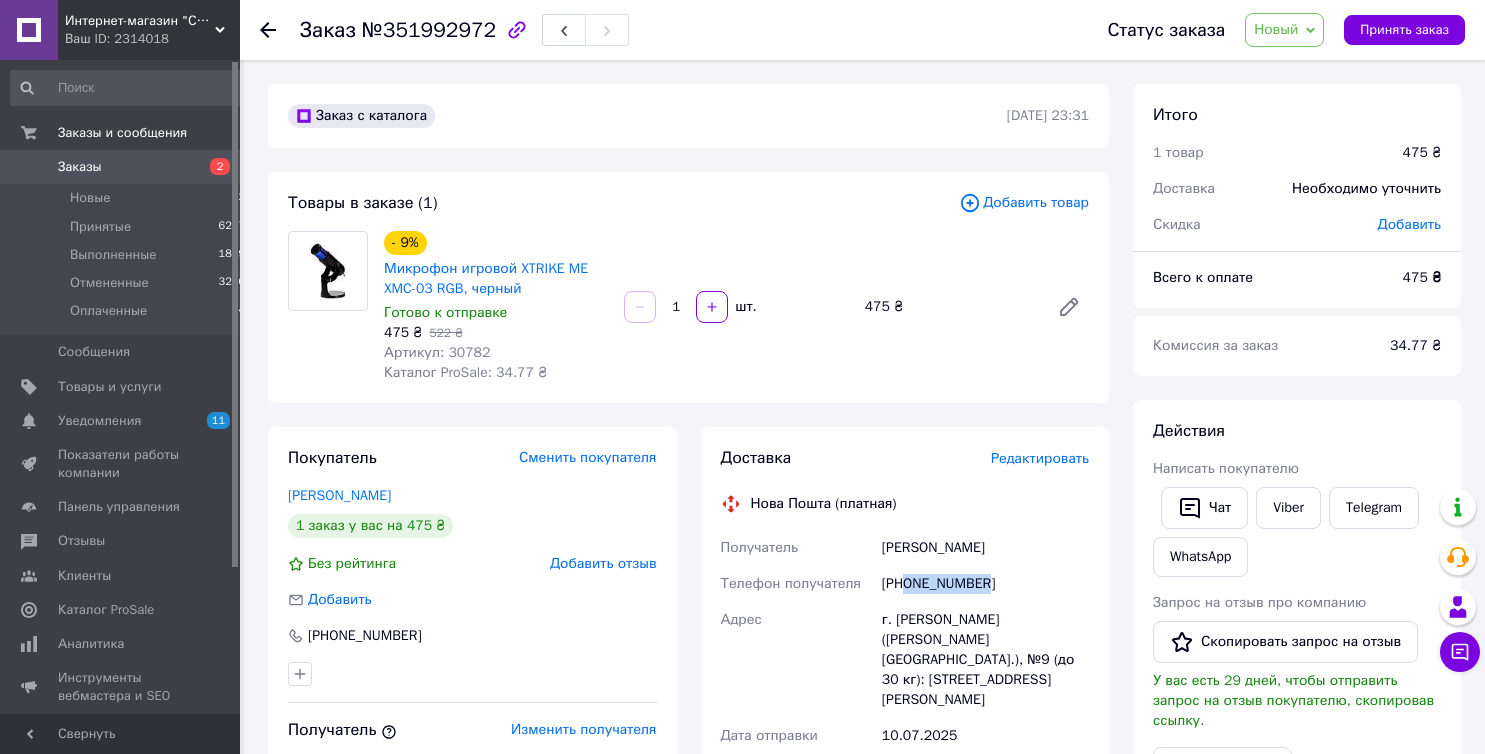 drag, startPoint x: 908, startPoint y: 585, endPoint x: 1025, endPoint y: 584, distance: 117.00427 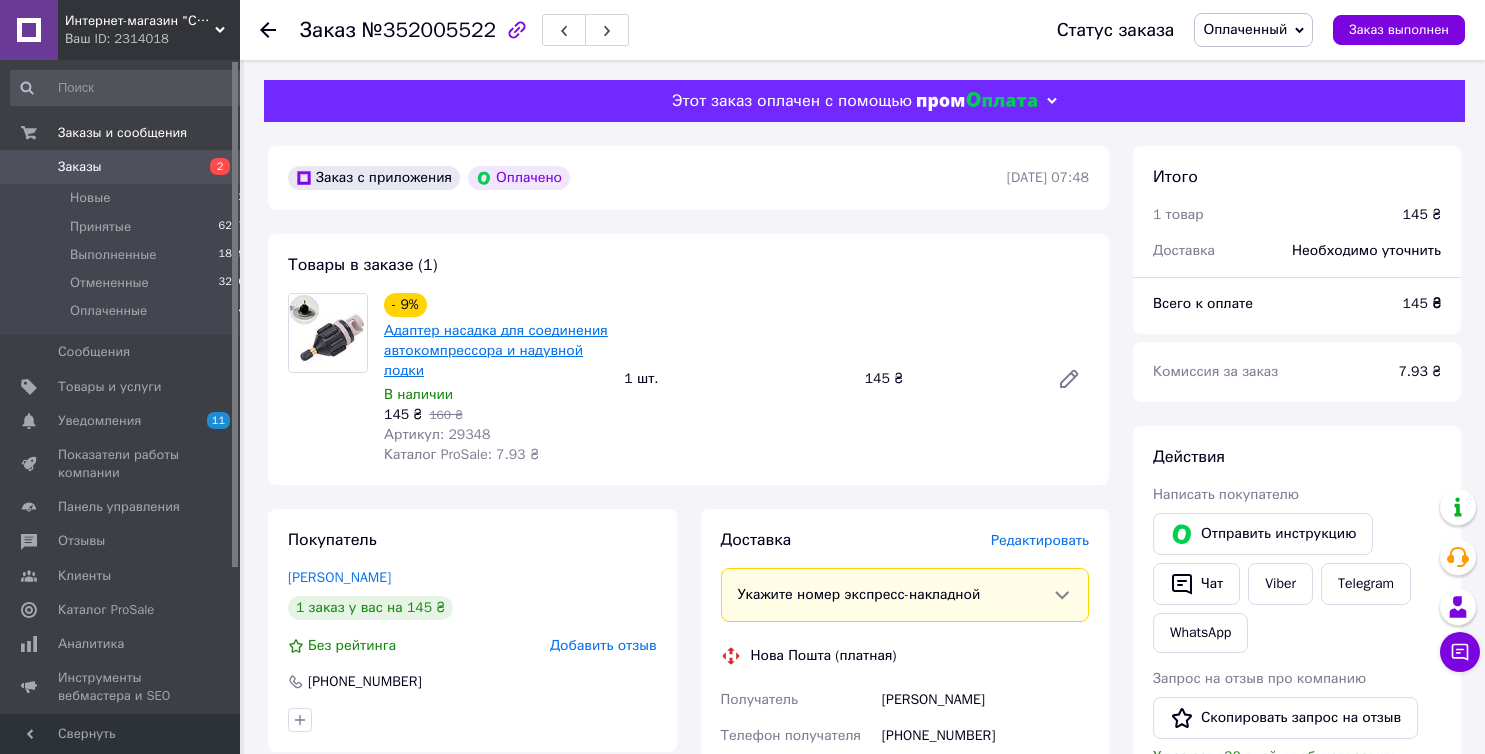 scroll, scrollTop: 0, scrollLeft: 0, axis: both 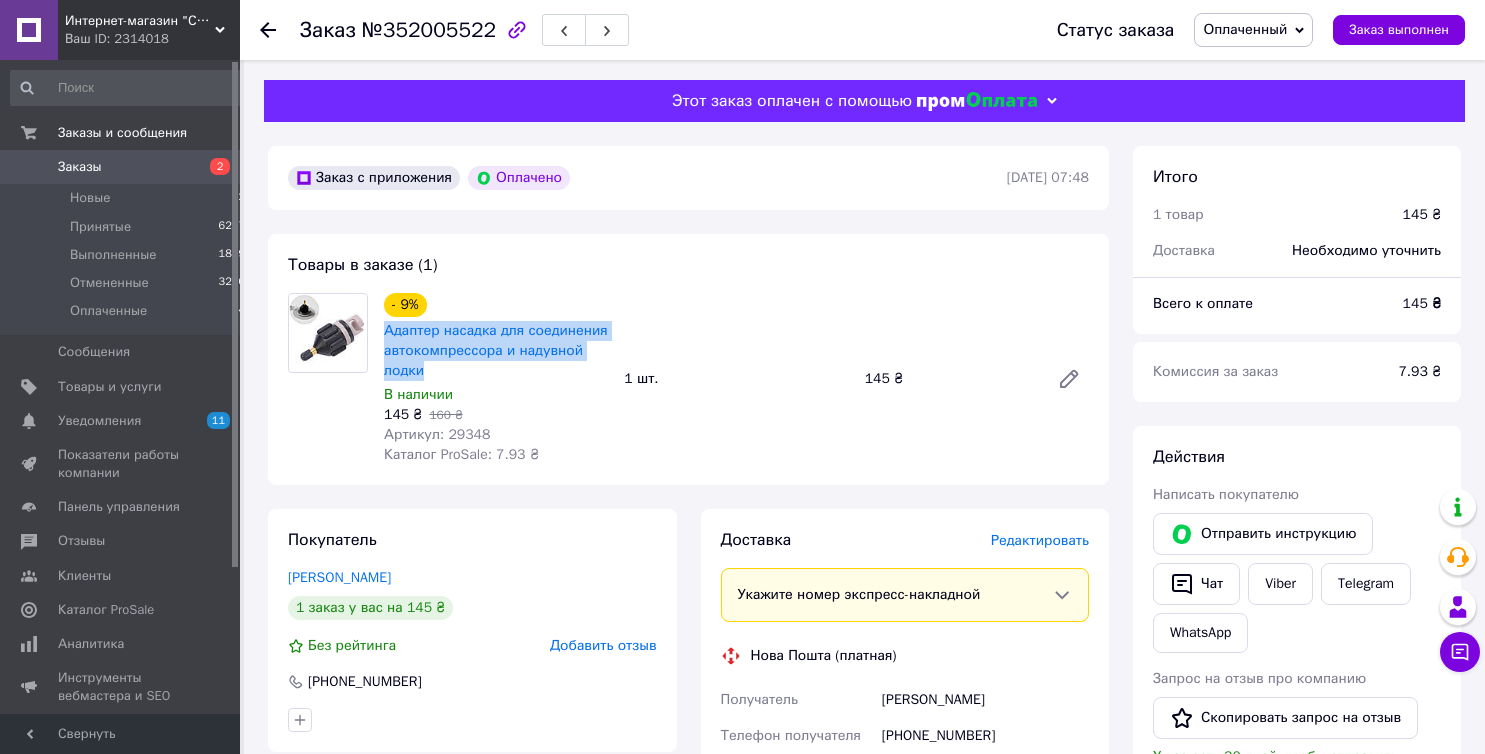 drag, startPoint x: 430, startPoint y: 373, endPoint x: 381, endPoint y: 332, distance: 63.89053 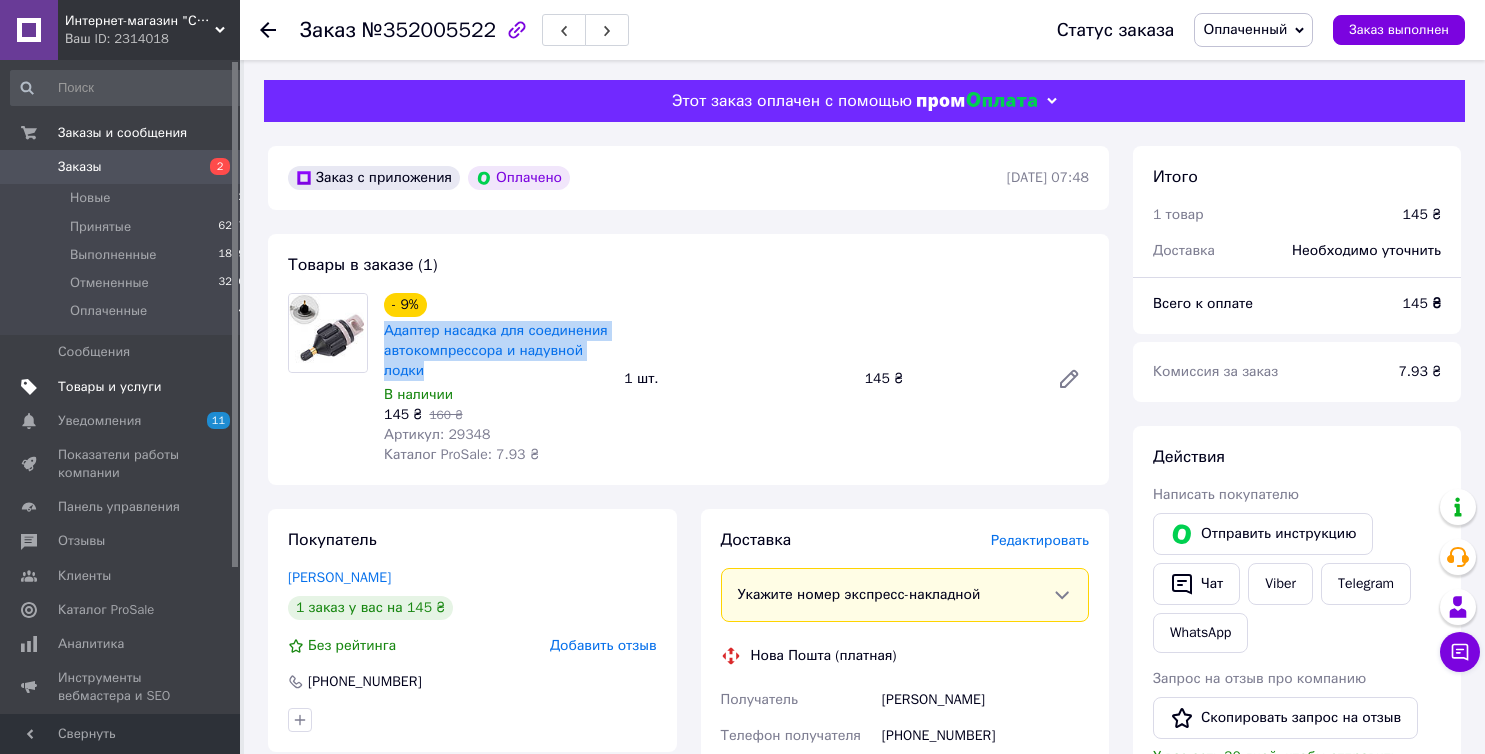 copy on "Адаптер насадка для соединения автокомпрессора и надувной лодки" 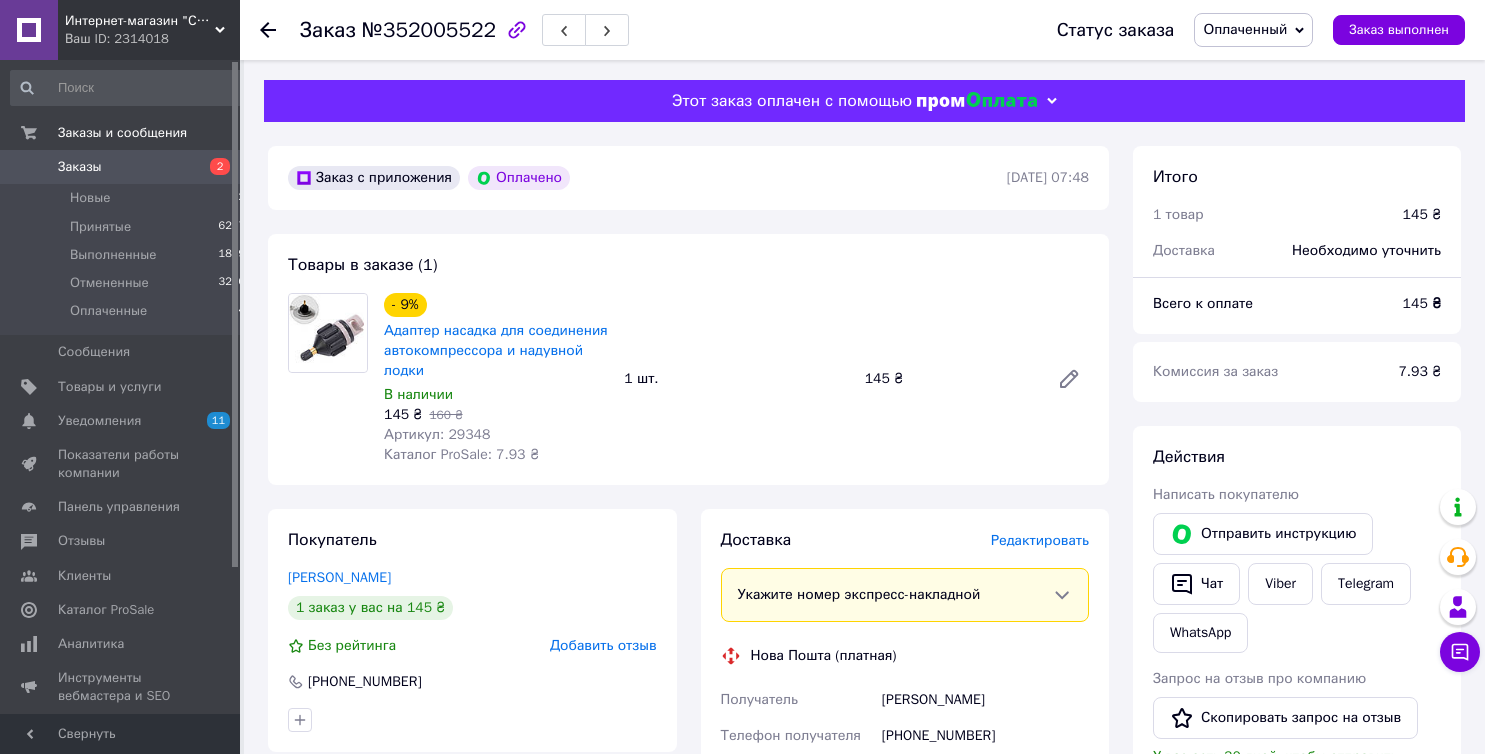 click on "Жаловага Ігор" at bounding box center (985, 700) 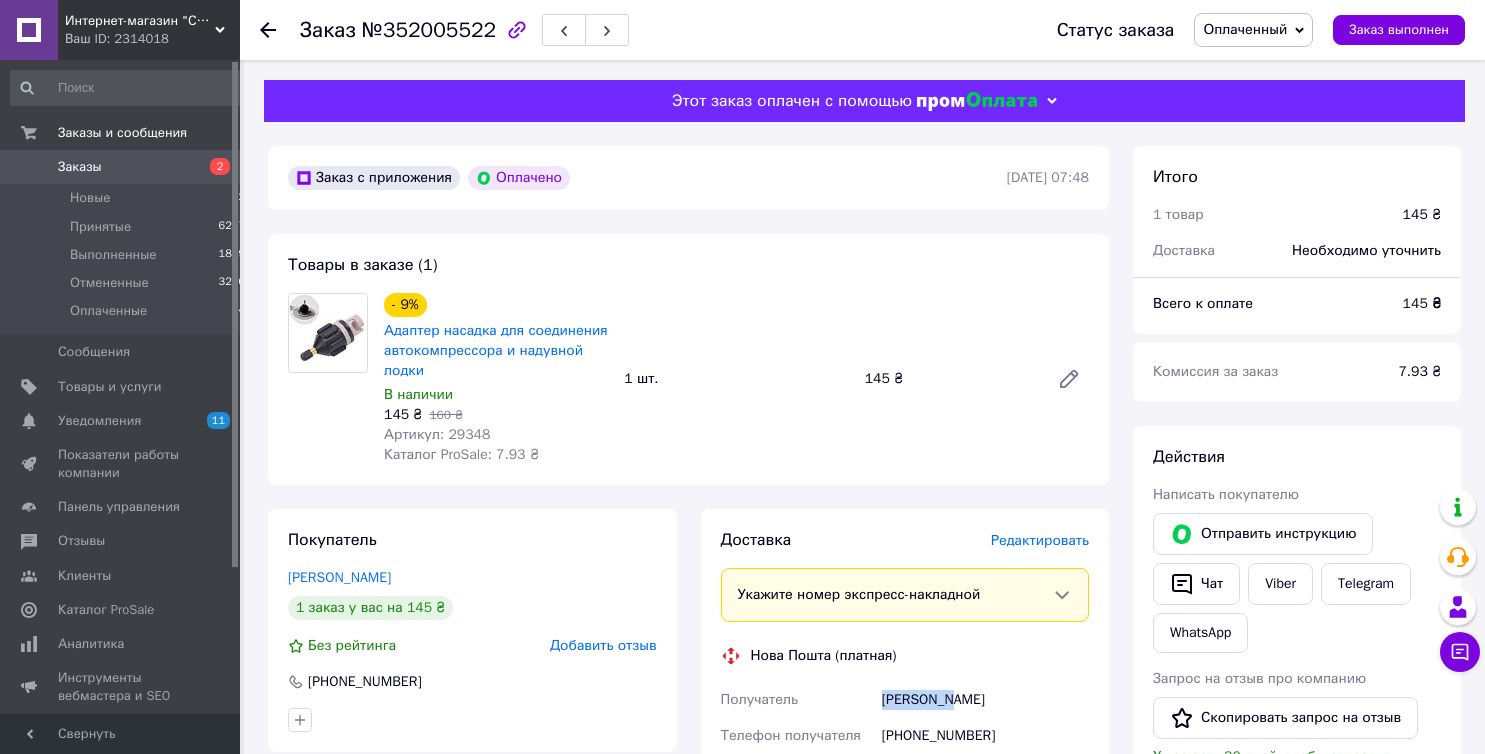 click on "Жаловага Ігор" at bounding box center [985, 700] 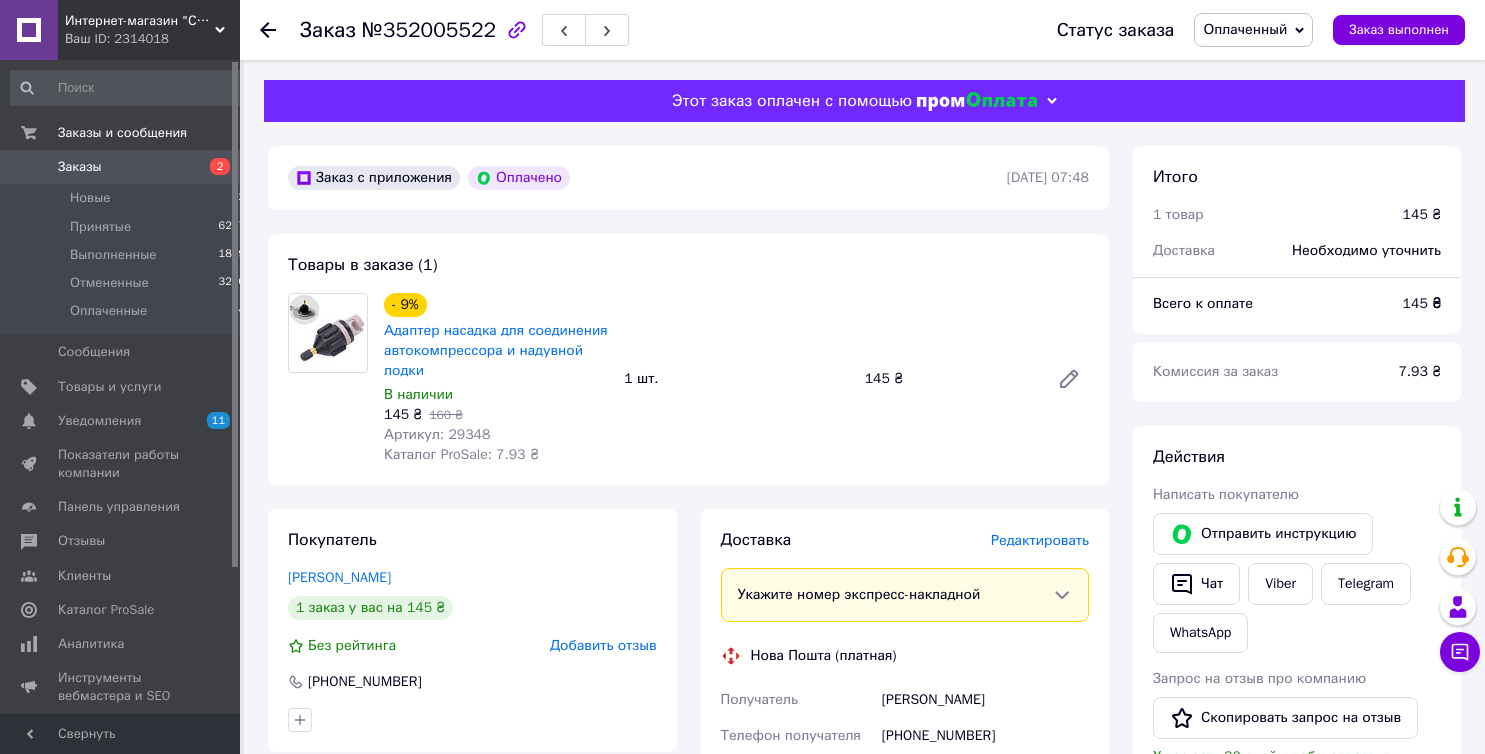 drag, startPoint x: 907, startPoint y: 705, endPoint x: 502, endPoint y: 615, distance: 414.8795 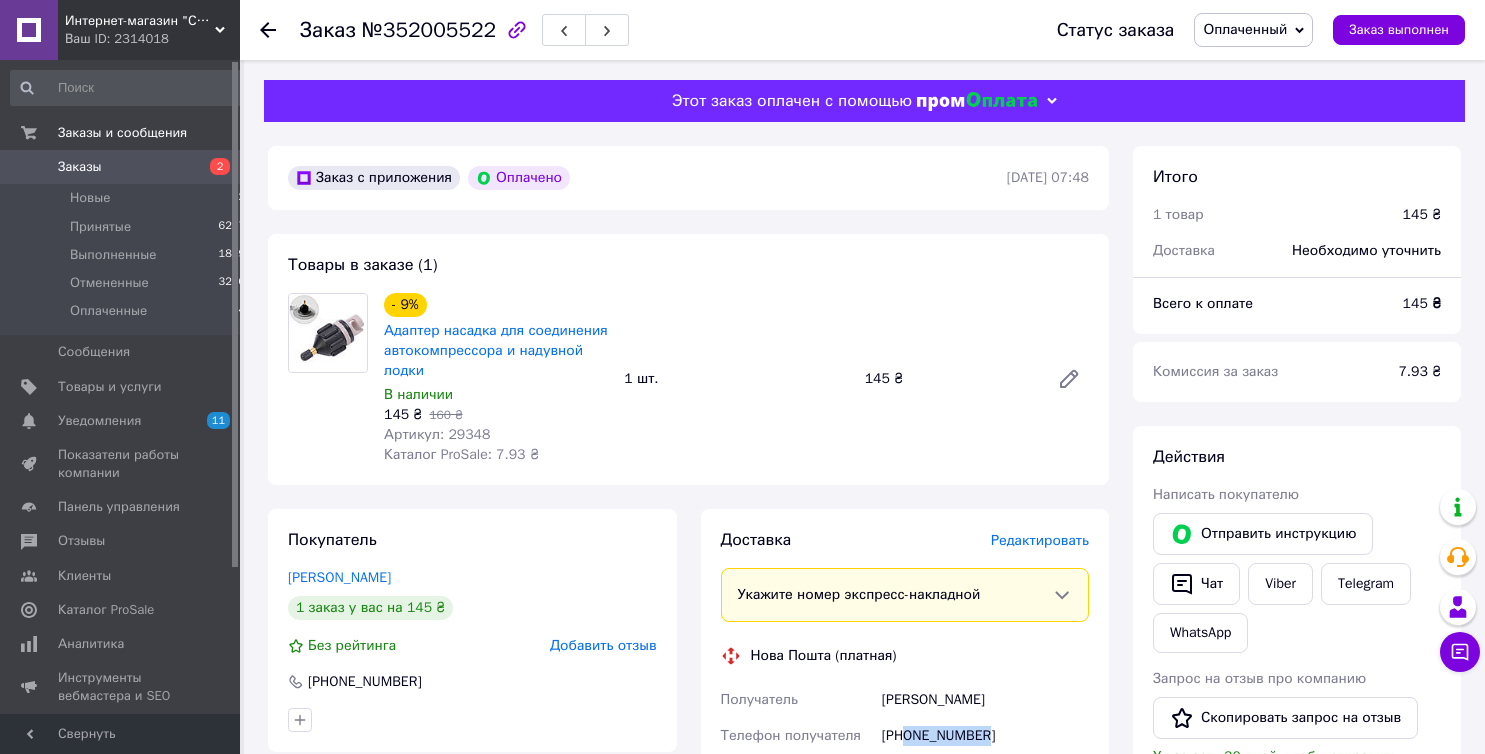drag, startPoint x: 905, startPoint y: 736, endPoint x: 1072, endPoint y: 736, distance: 167 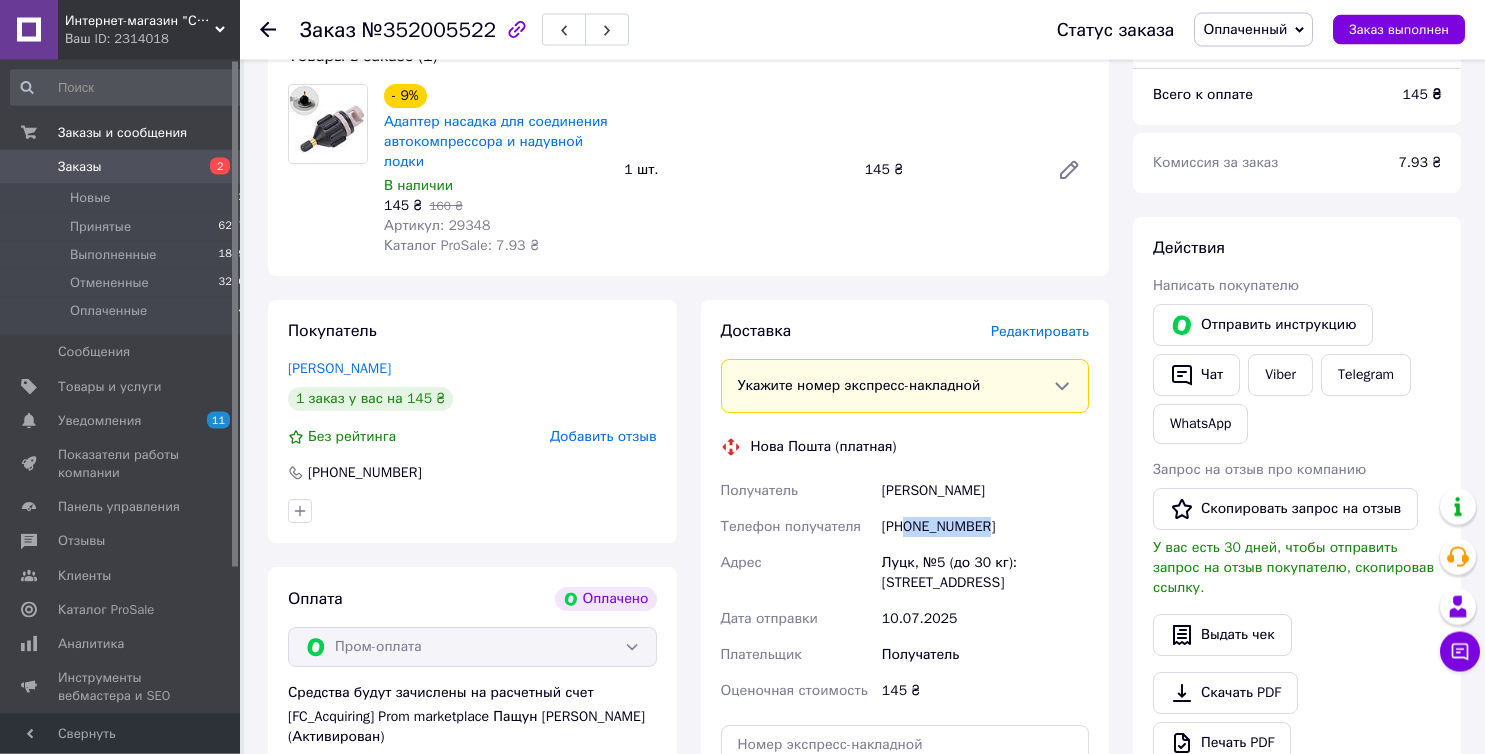 scroll, scrollTop: 306, scrollLeft: 0, axis: vertical 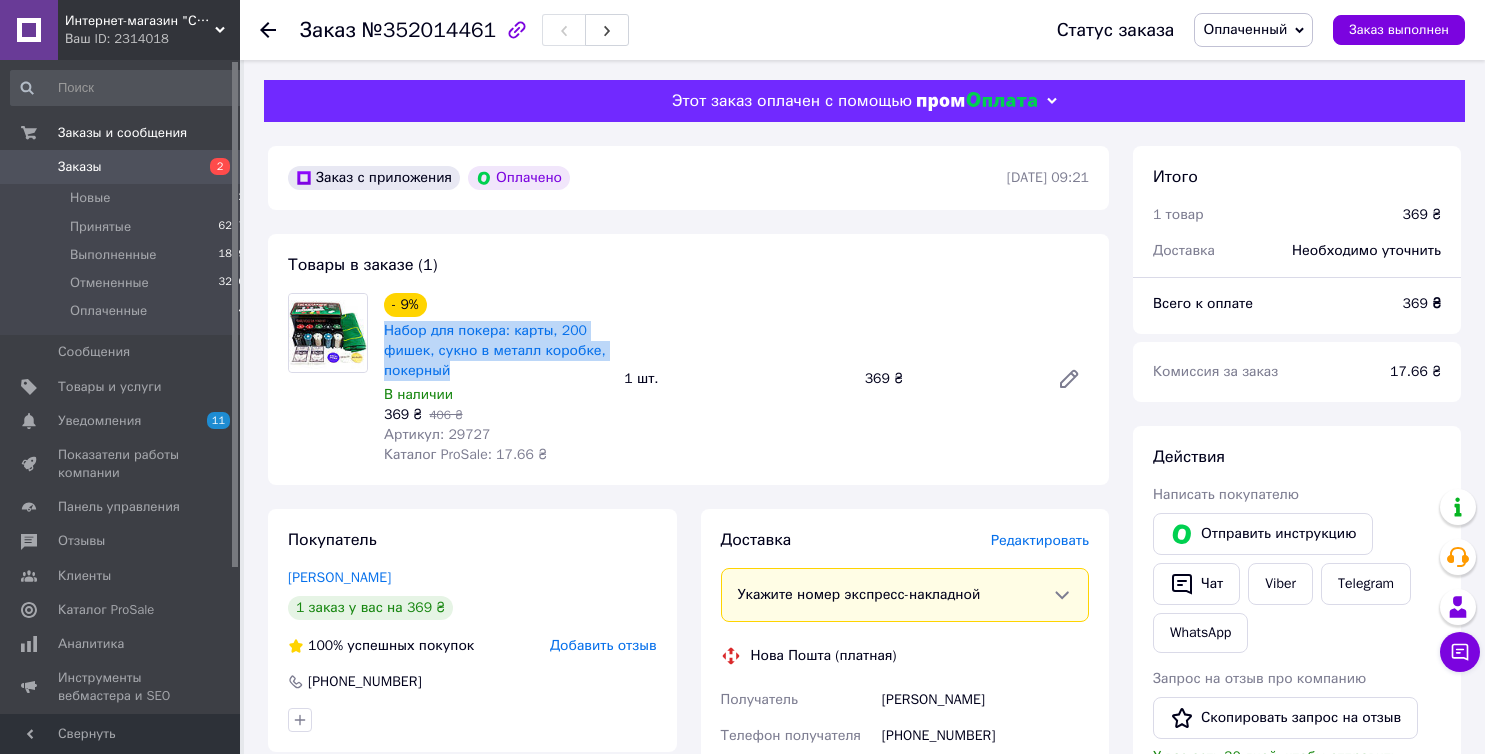 drag, startPoint x: 465, startPoint y: 373, endPoint x: 381, endPoint y: 333, distance: 93.03763 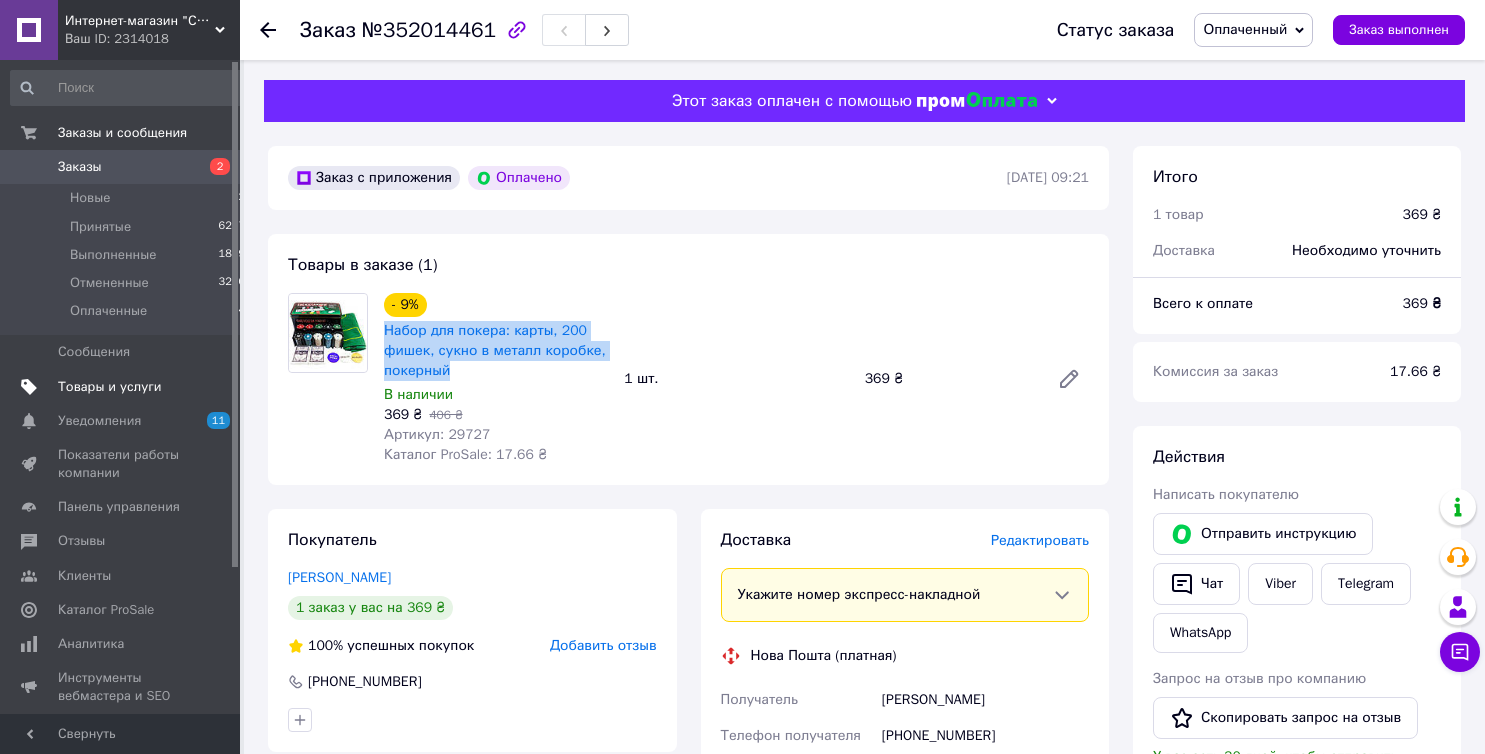 copy on "Набор для покера: карты, 200 фишек, сукно в металл коробке, покерный" 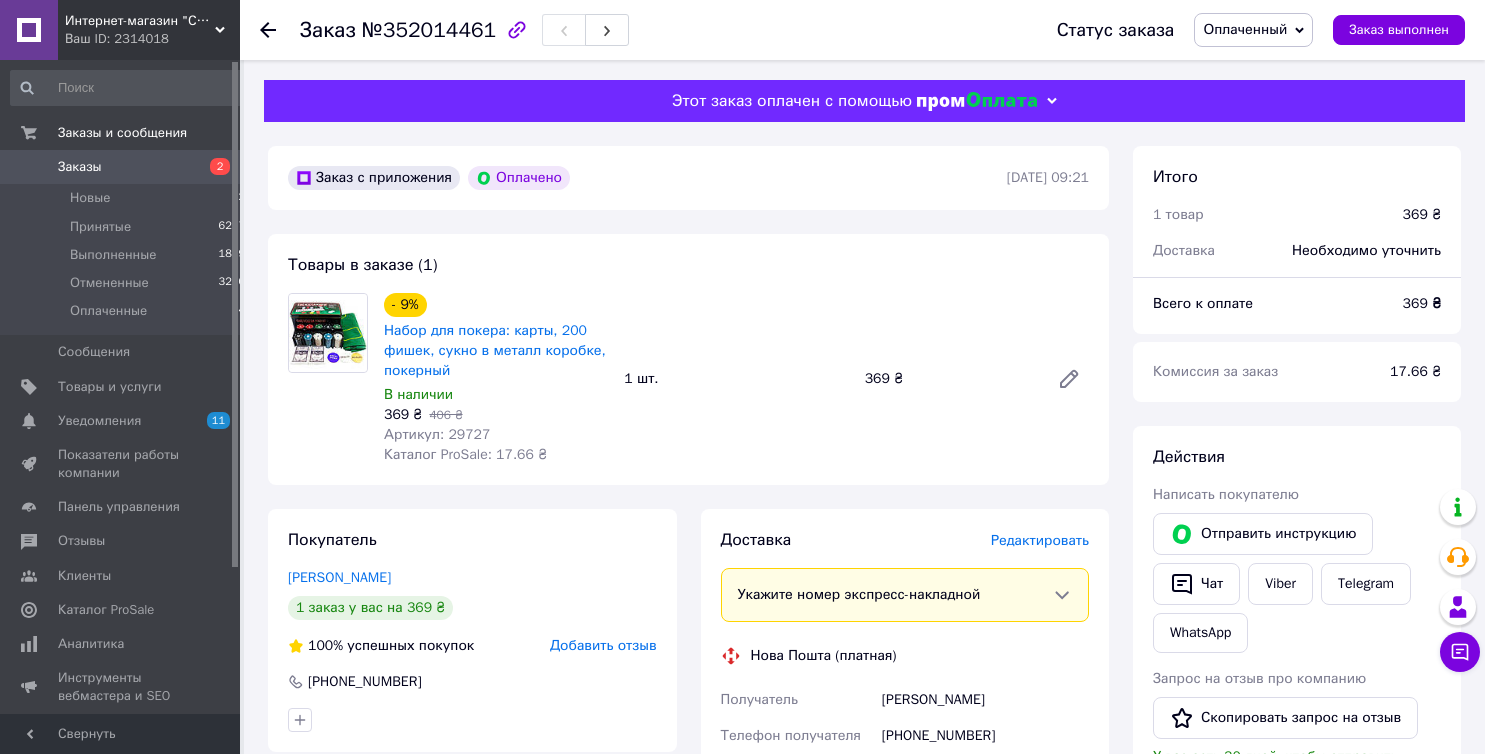 click on "[PERSON_NAME]" at bounding box center [985, 700] 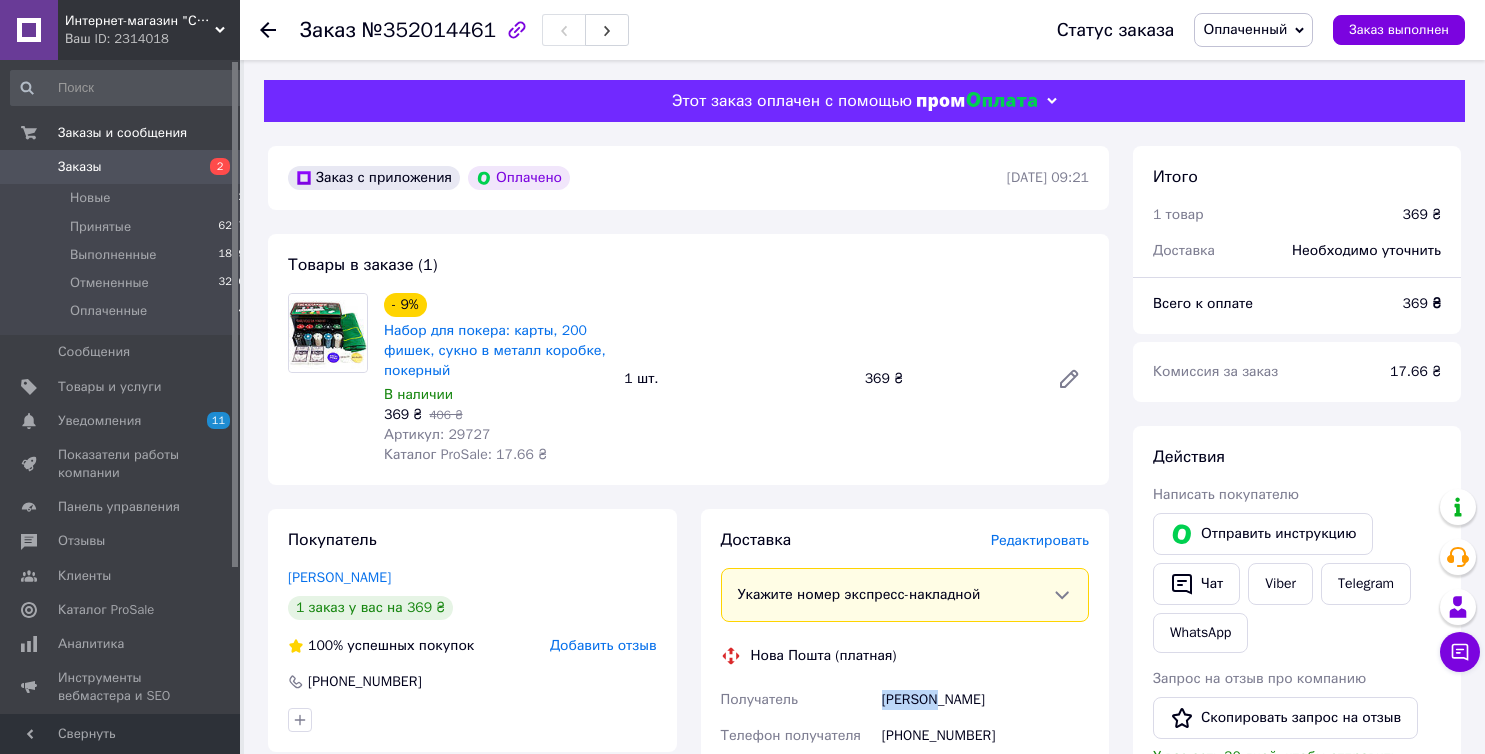 click on "[PERSON_NAME]" at bounding box center (985, 700) 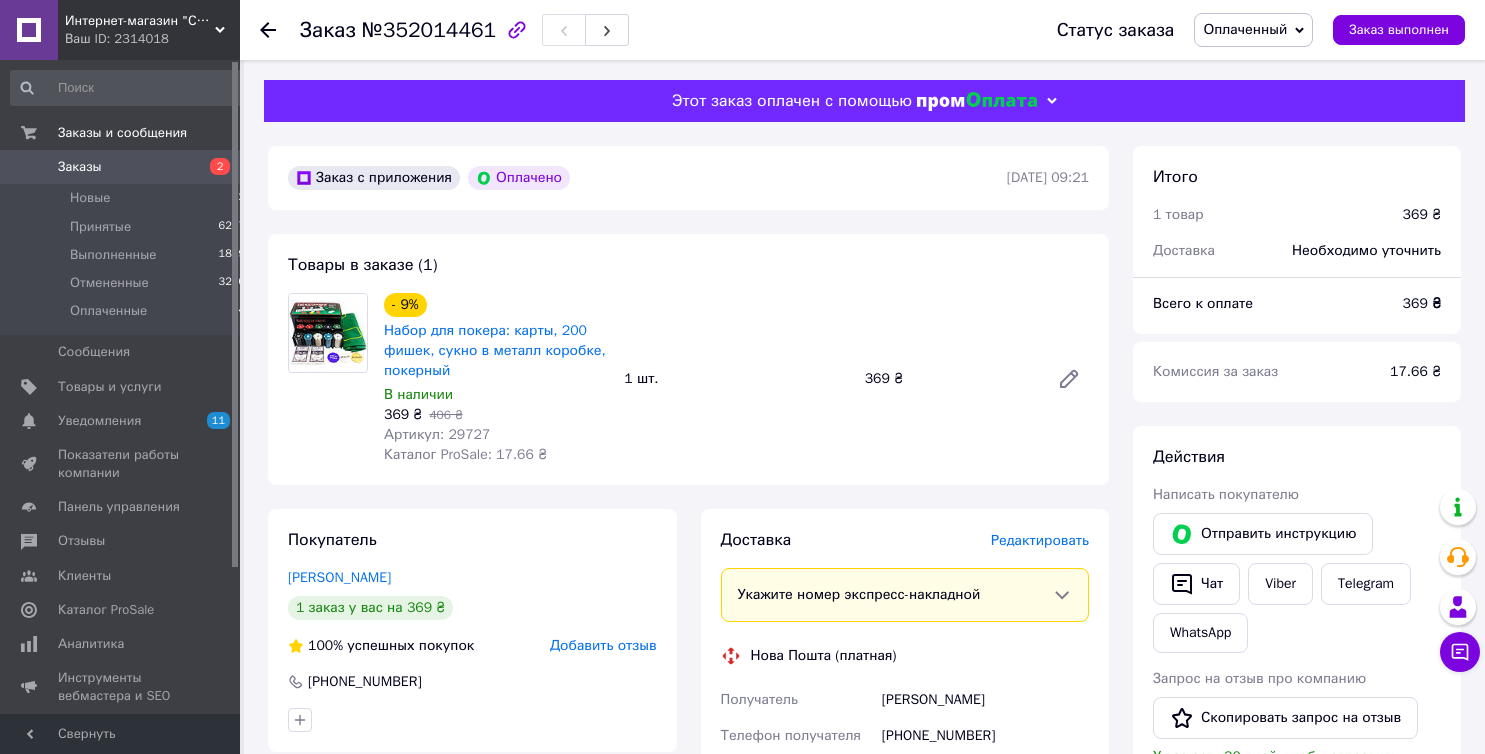 drag, startPoint x: 899, startPoint y: 698, endPoint x: 747, endPoint y: 638, distance: 163.41359 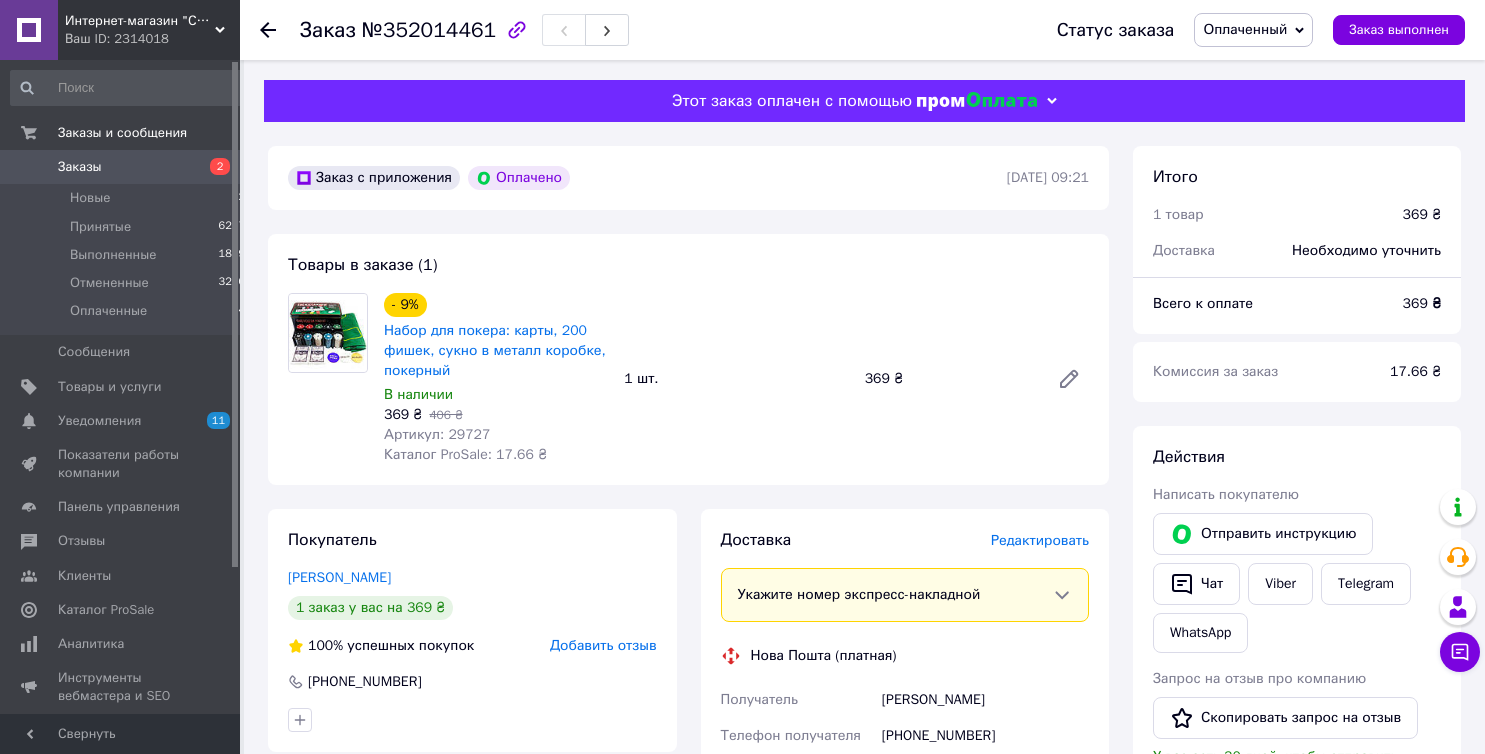click on "- 9% Набор для покера: карты, 200 фишек, сукно в металл коробке, покерный В наличии 369 ₴   406 ₴ Артикул: 29727 Каталог ProSale: 17.66 ₴" at bounding box center [496, 379] 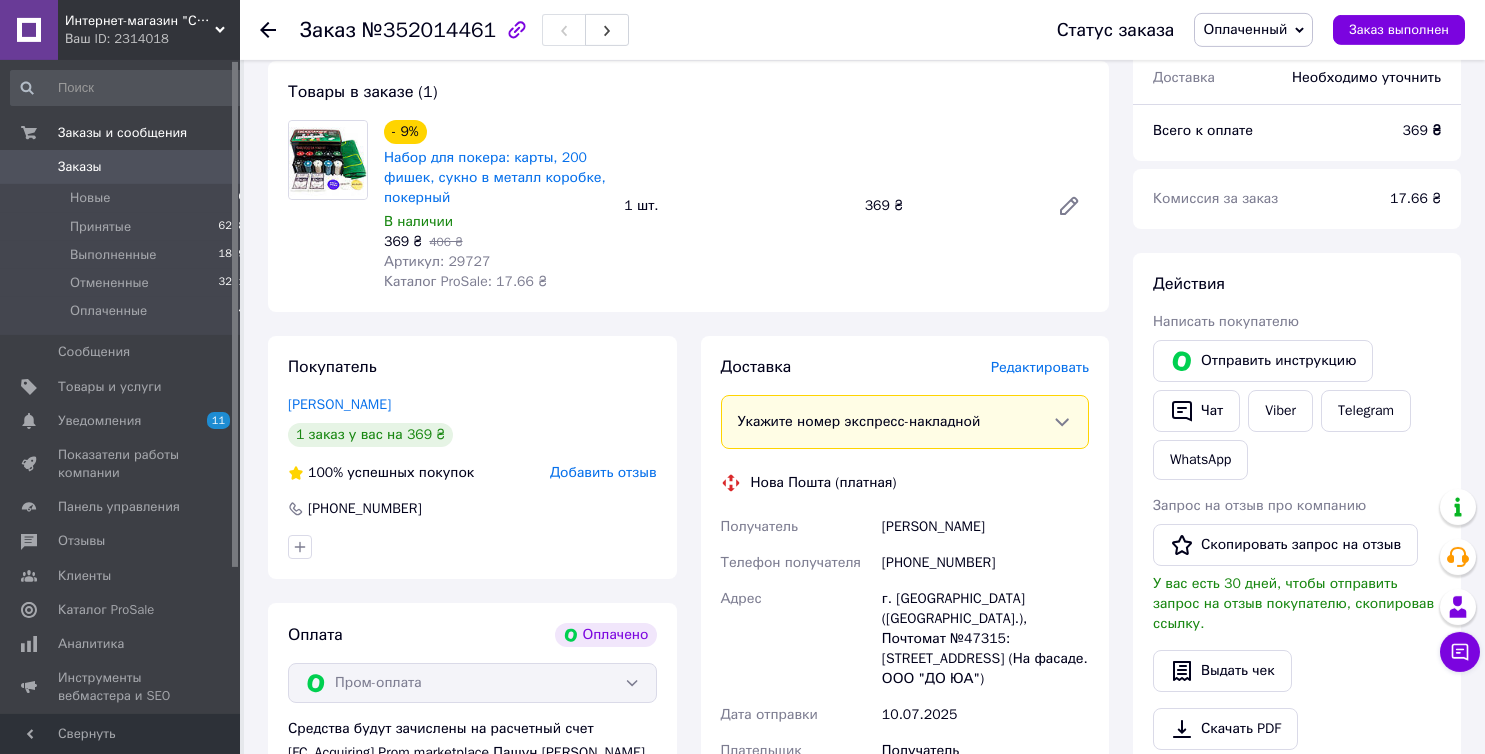 scroll, scrollTop: 306, scrollLeft: 0, axis: vertical 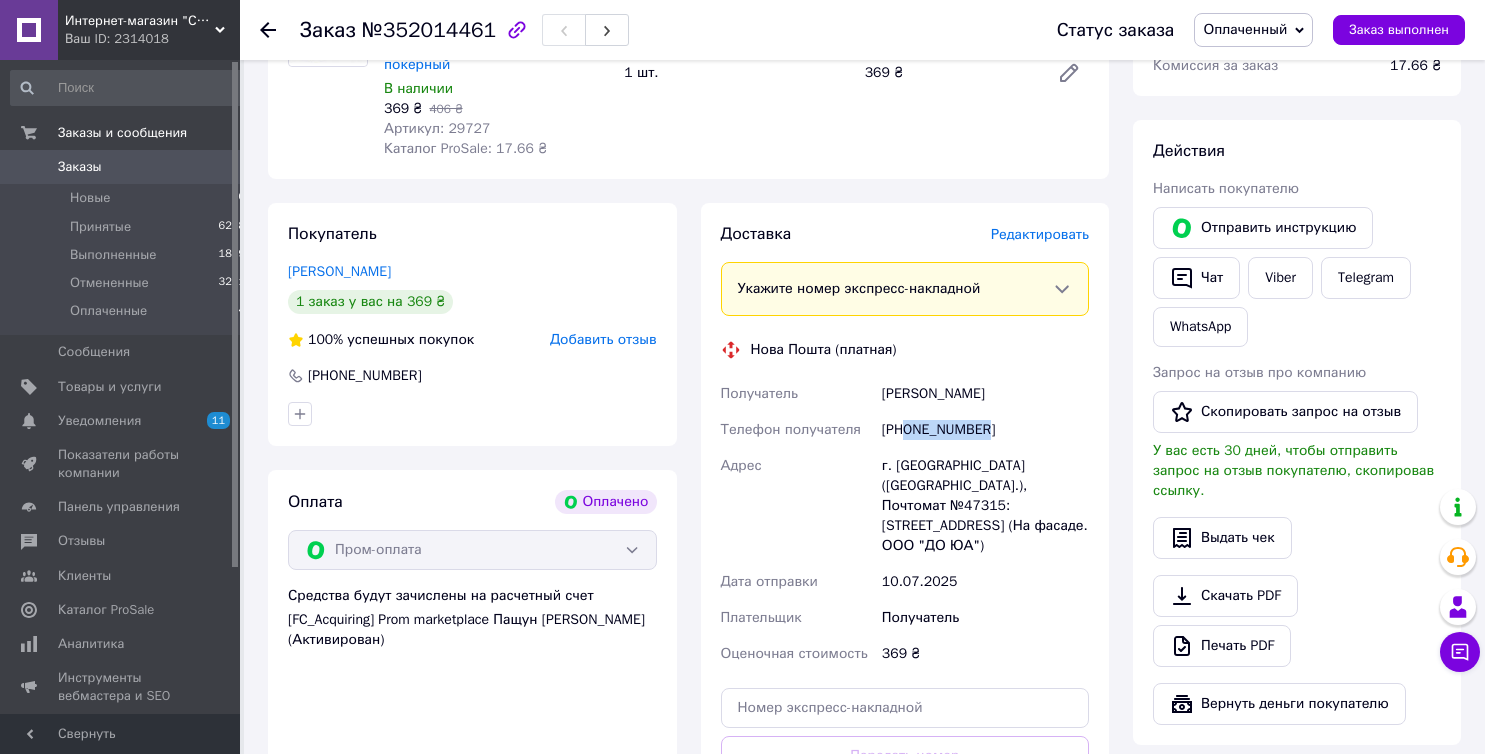drag, startPoint x: 909, startPoint y: 433, endPoint x: 1026, endPoint y: 431, distance: 117.01709 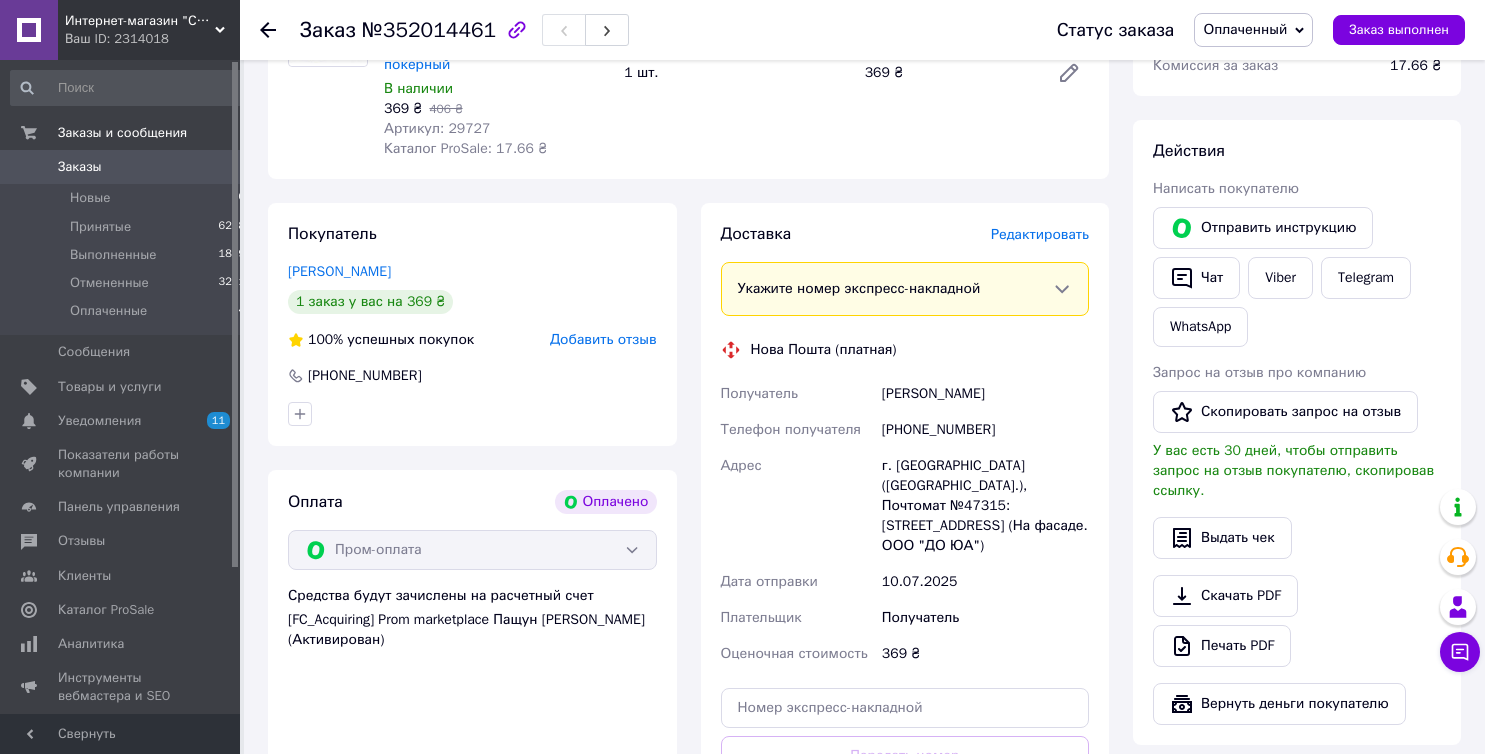 click on "г. [GEOGRAPHIC_DATA] ([GEOGRAPHIC_DATA].), Почтомат №47315: [STREET_ADDRESS] (На фасаде. ООО "ДО ЮА")" at bounding box center [985, 506] 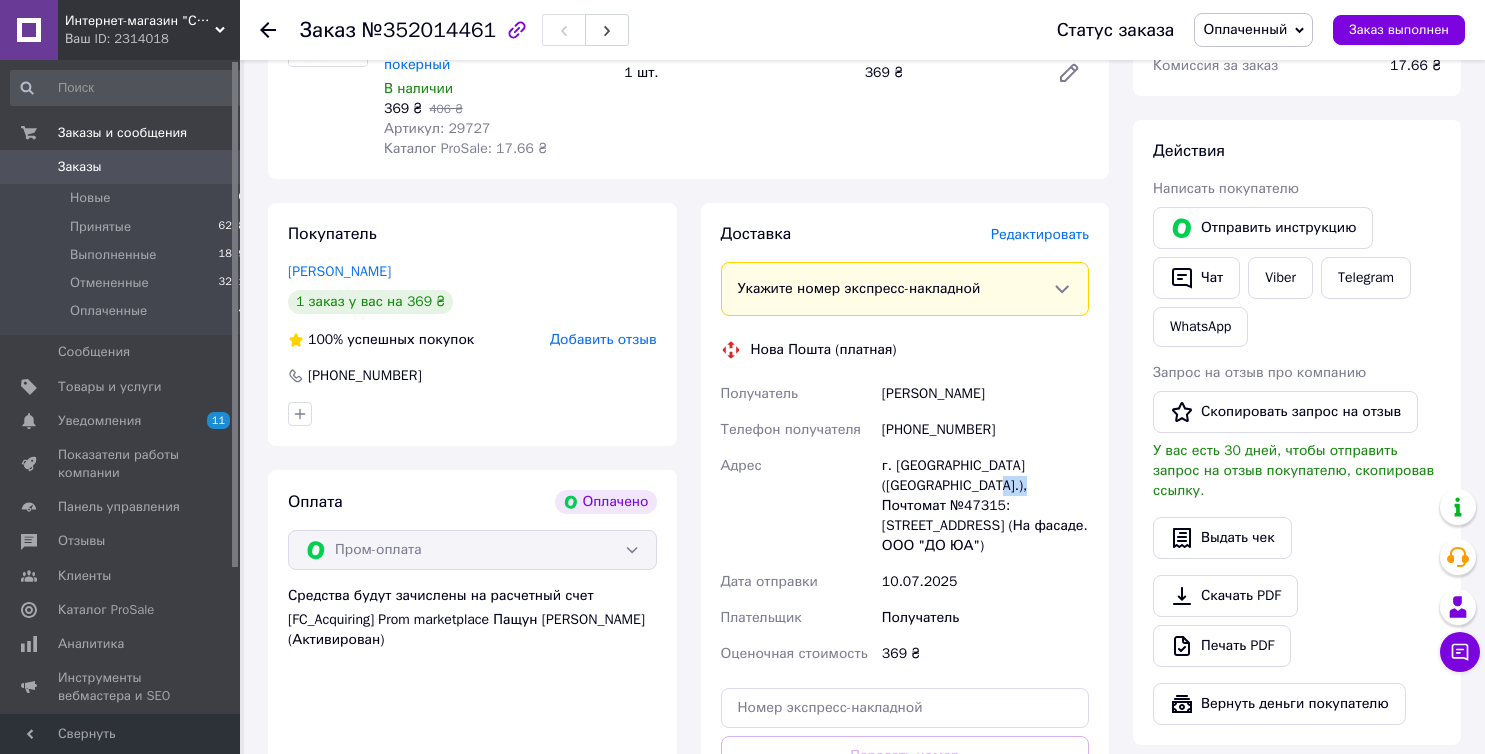 click on "г. [GEOGRAPHIC_DATA] ([GEOGRAPHIC_DATA].), Почтомат №47315: [STREET_ADDRESS] (На фасаде. ООО "ДО ЮА")" at bounding box center (985, 506) 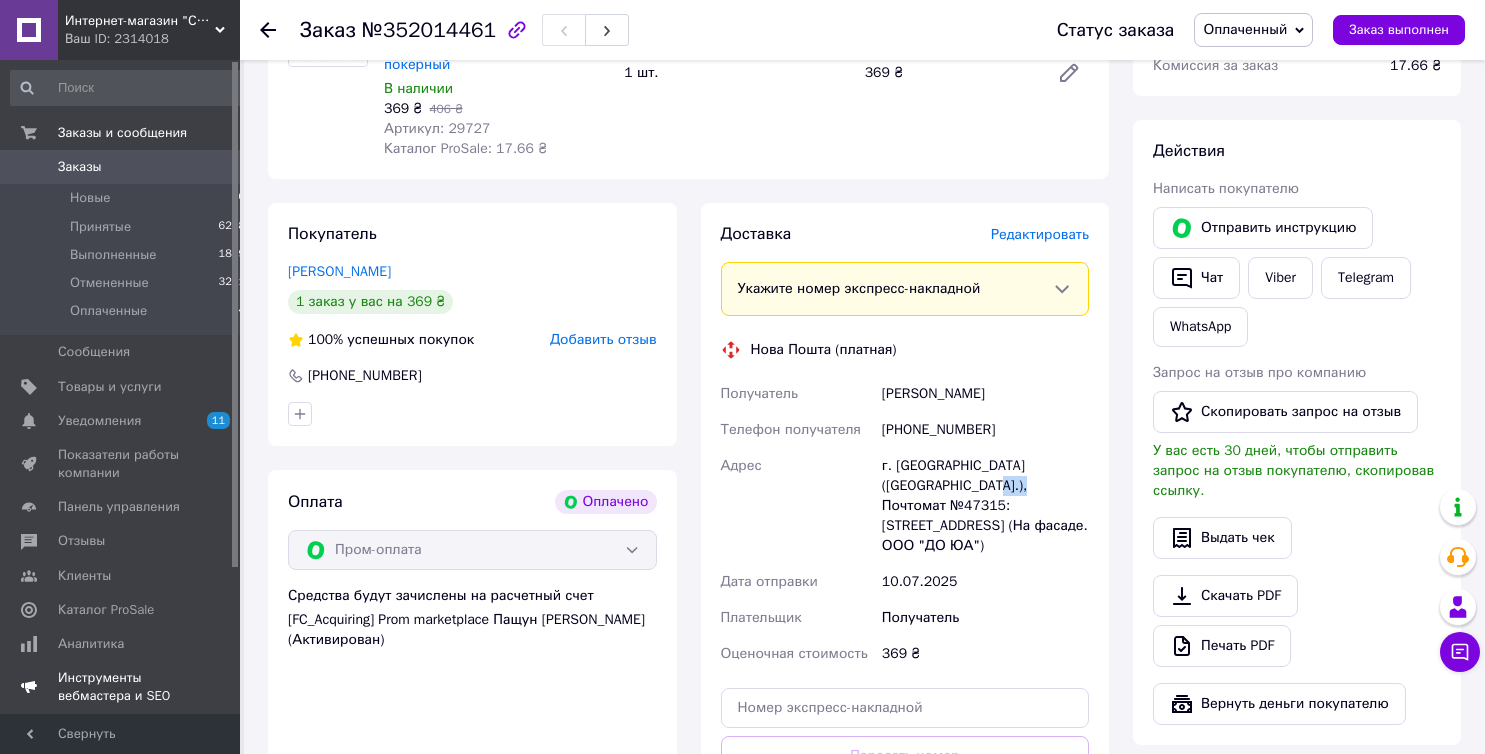 copy on "47315" 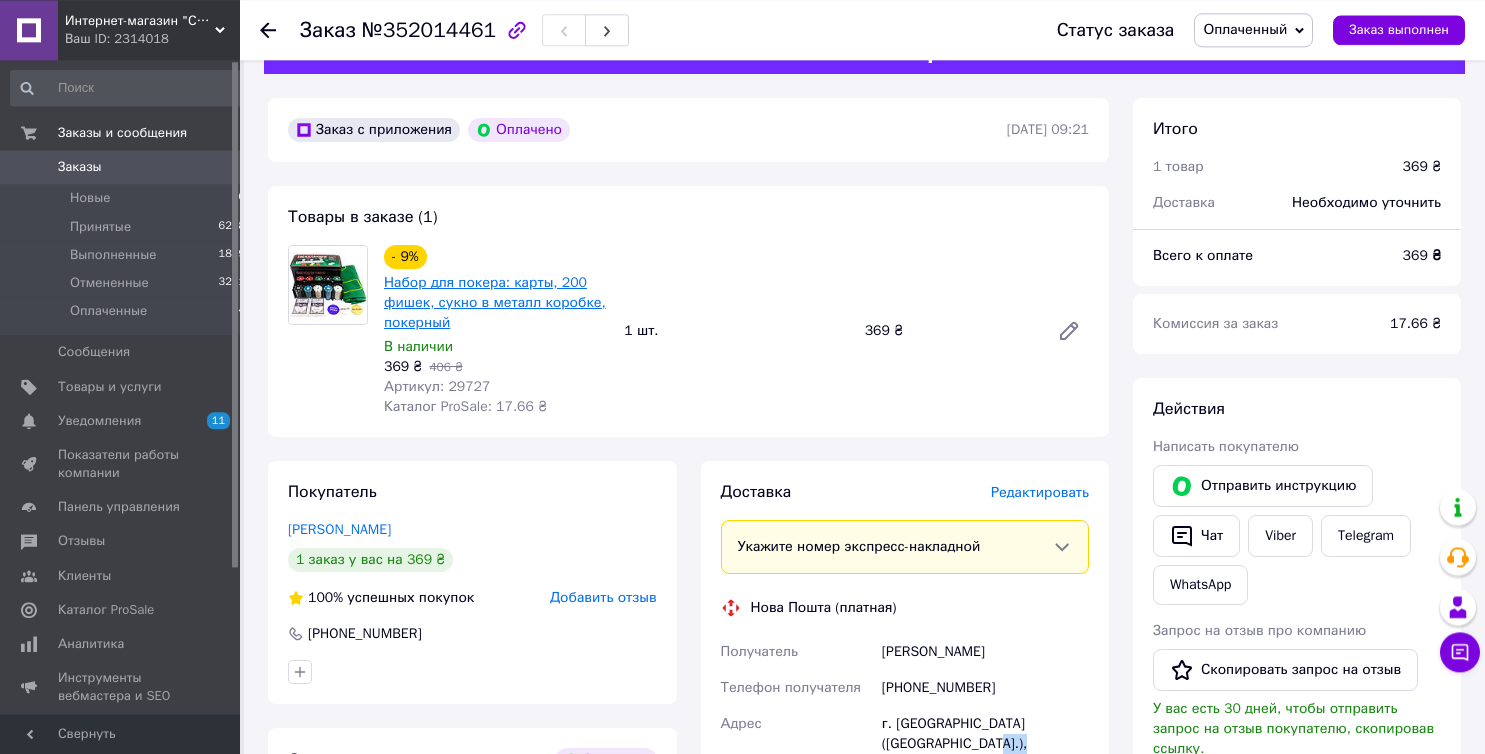 scroll, scrollTop: 0, scrollLeft: 0, axis: both 